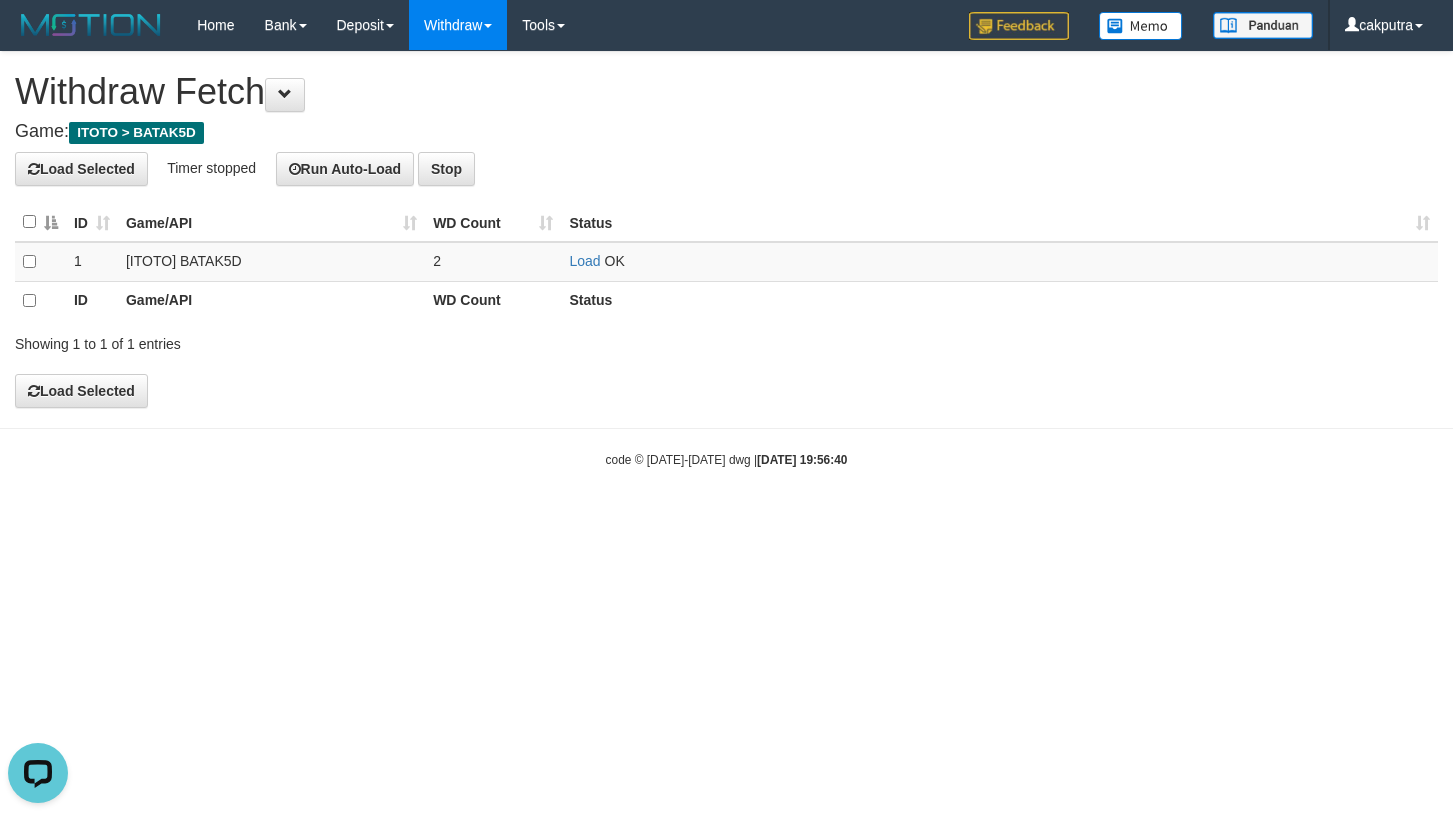 scroll, scrollTop: 0, scrollLeft: 0, axis: both 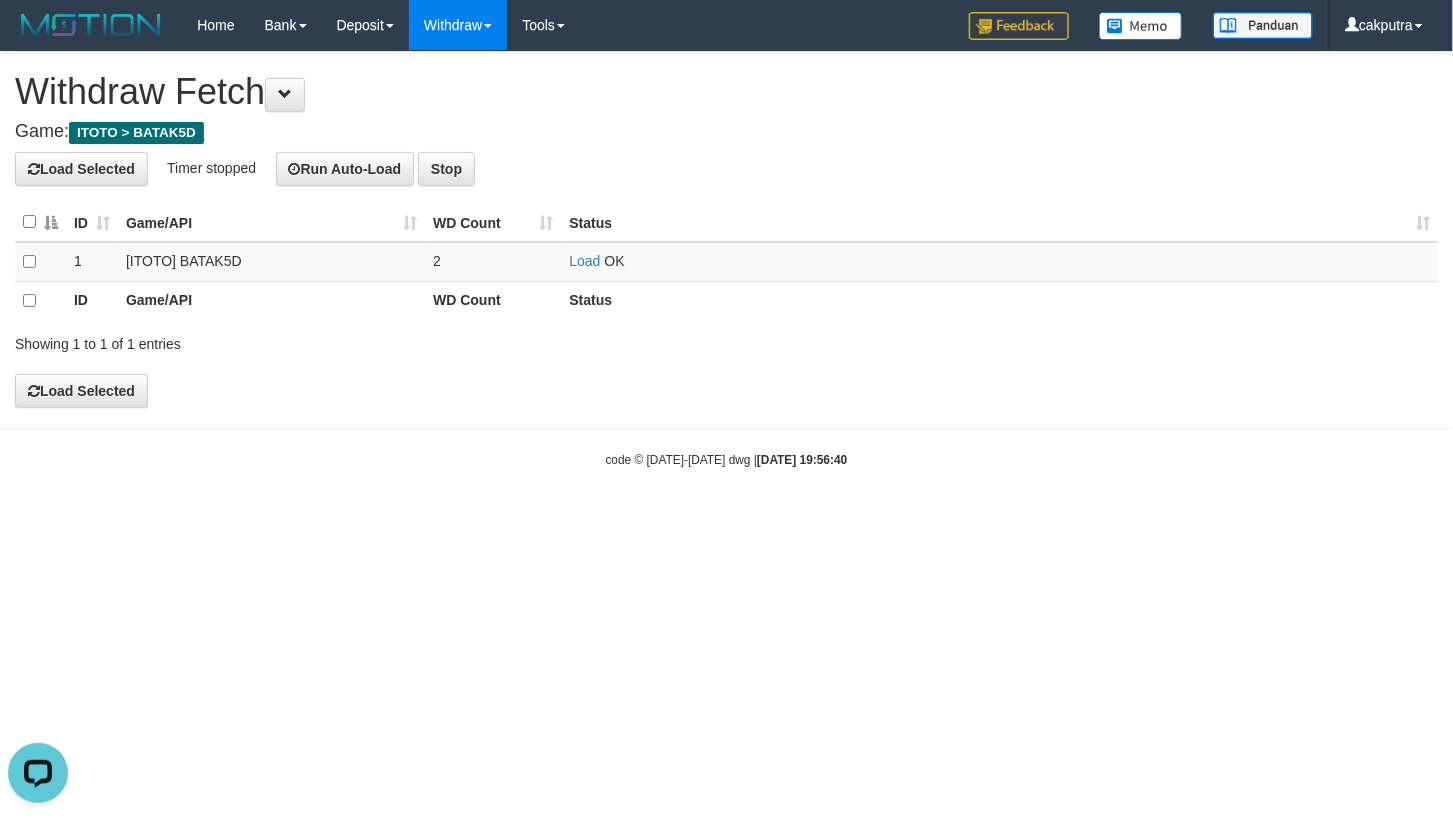 click on "Game:   ITOTO > BATAK5D" at bounding box center [726, 132] 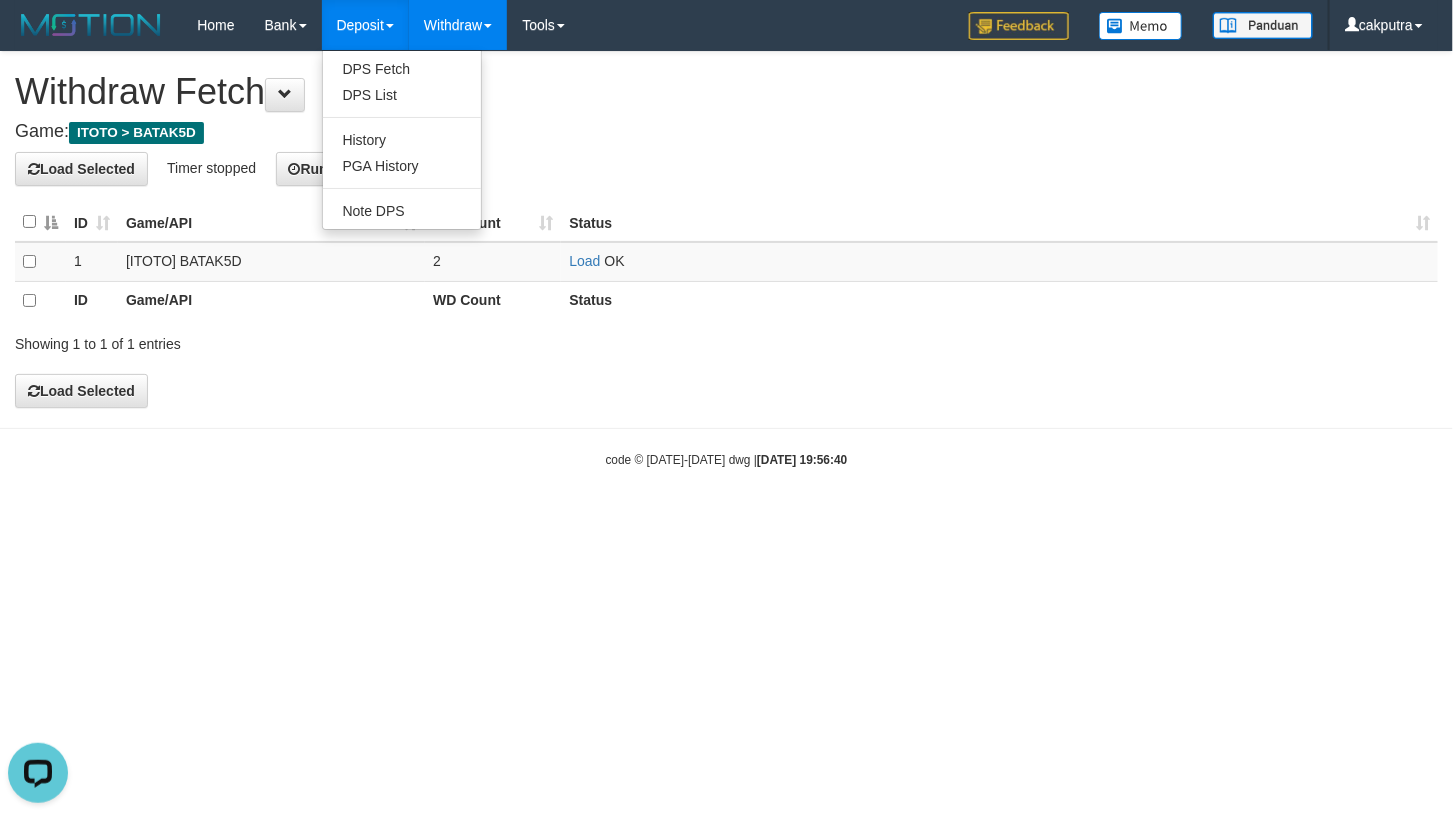 click on "Deposit" at bounding box center (365, 25) 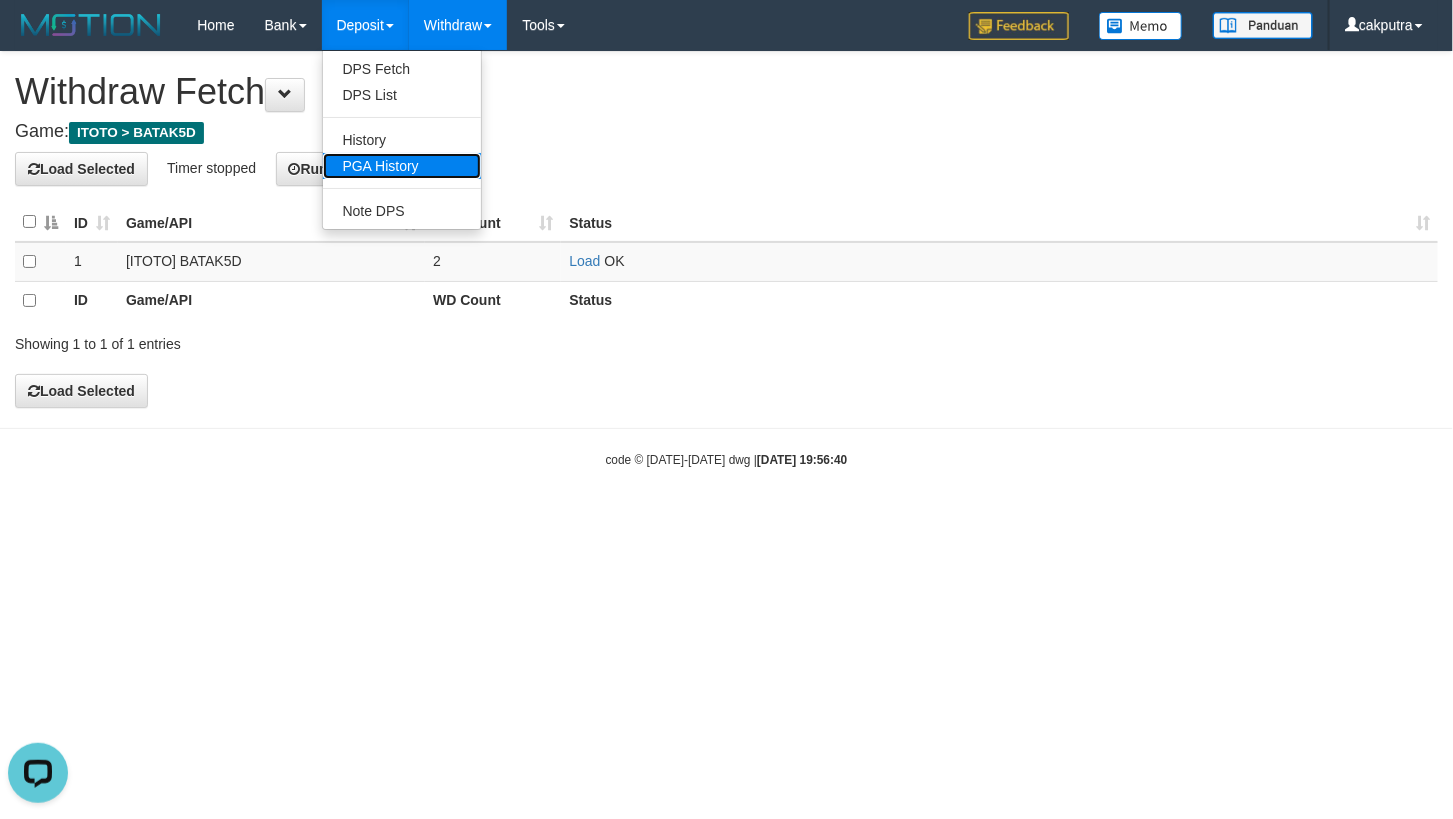 click on "PGA History" at bounding box center [402, 166] 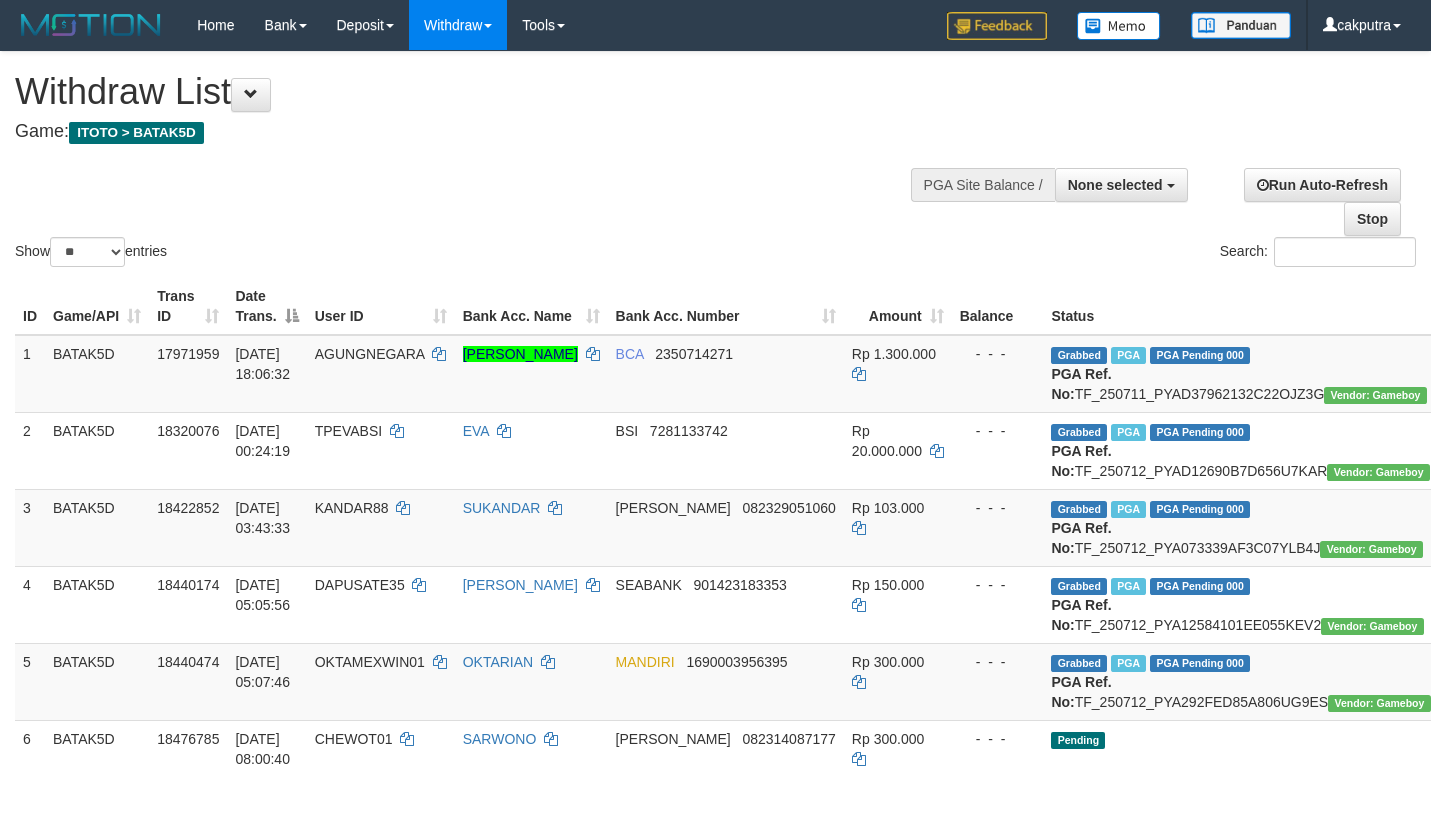 select 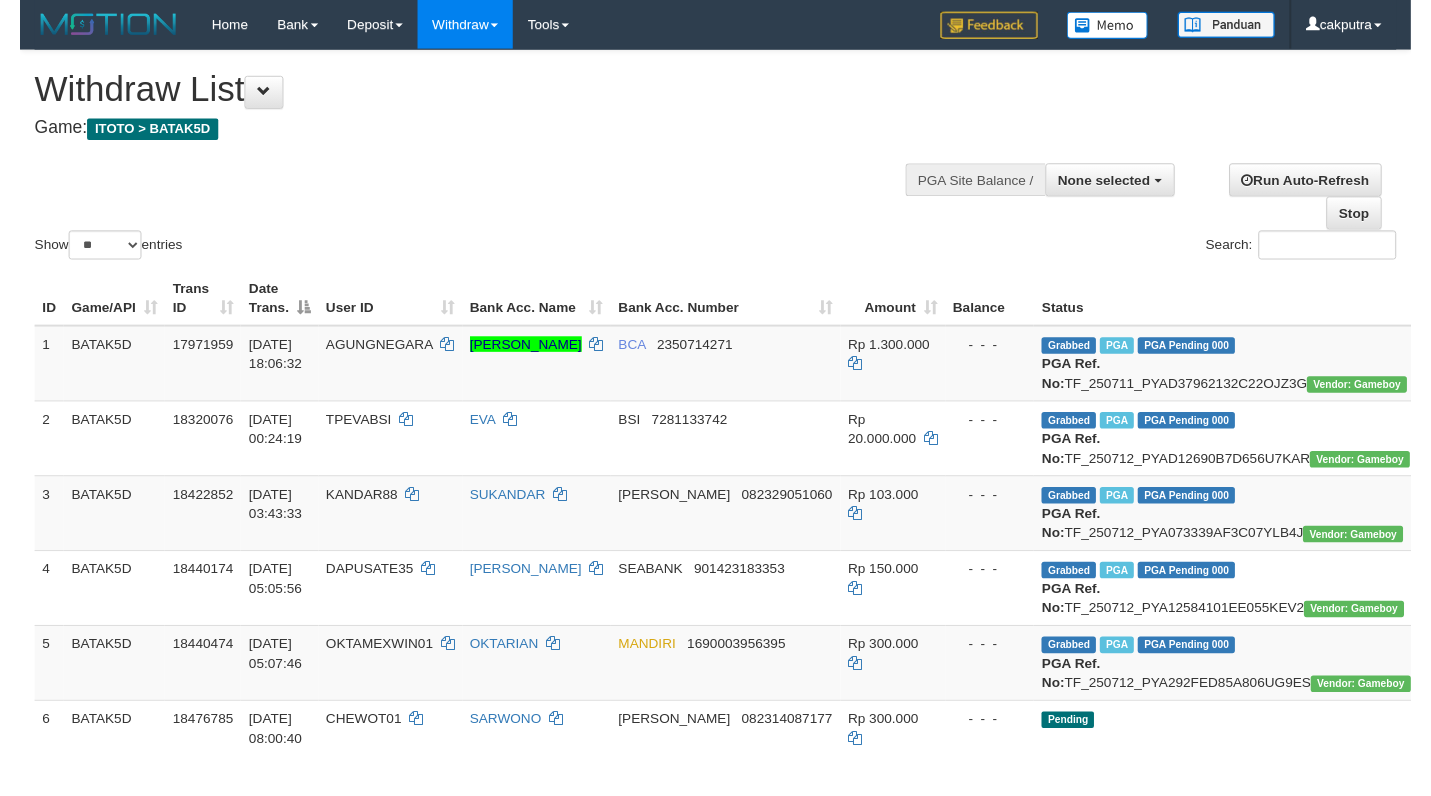scroll, scrollTop: 0, scrollLeft: 0, axis: both 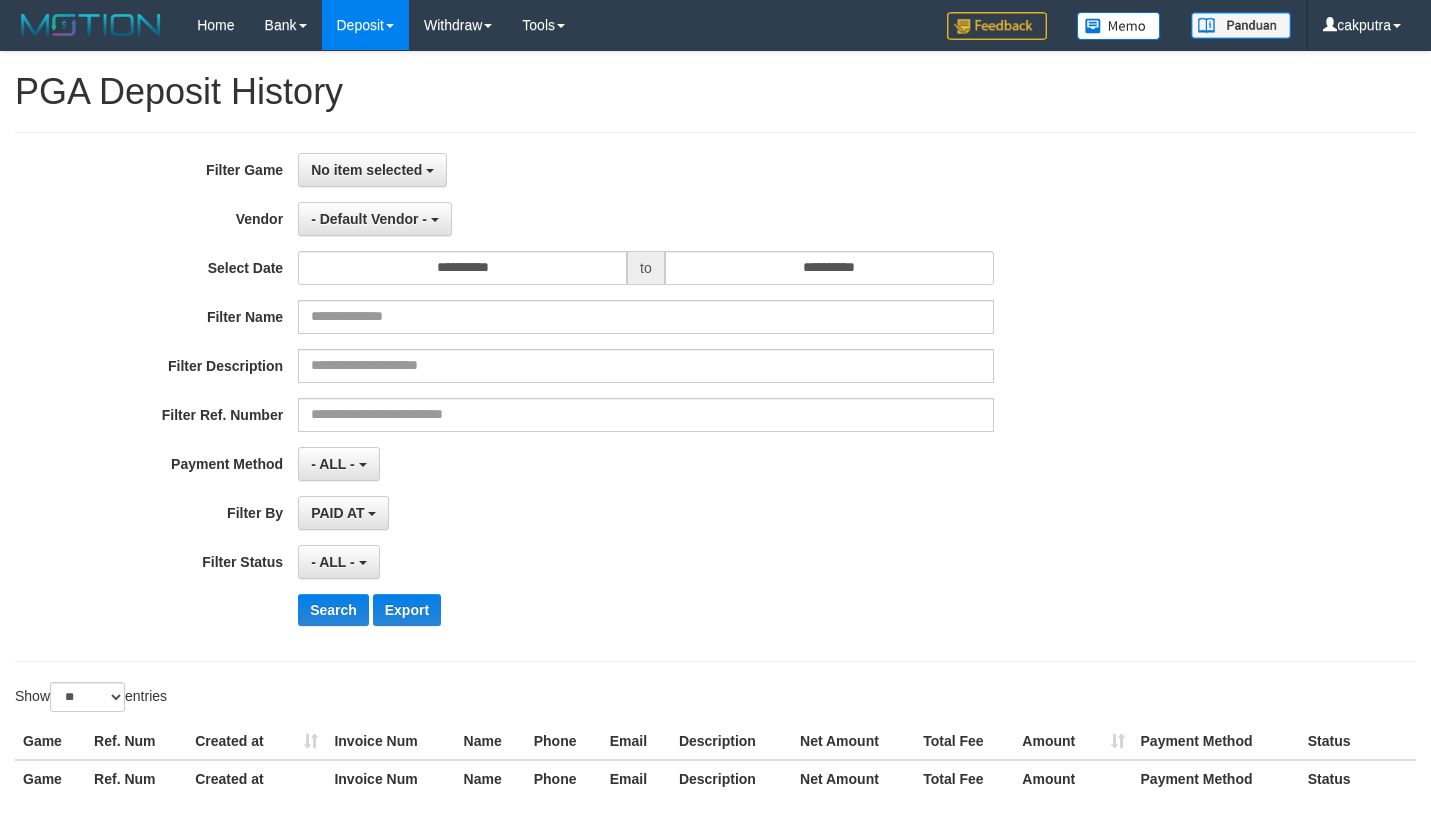 select 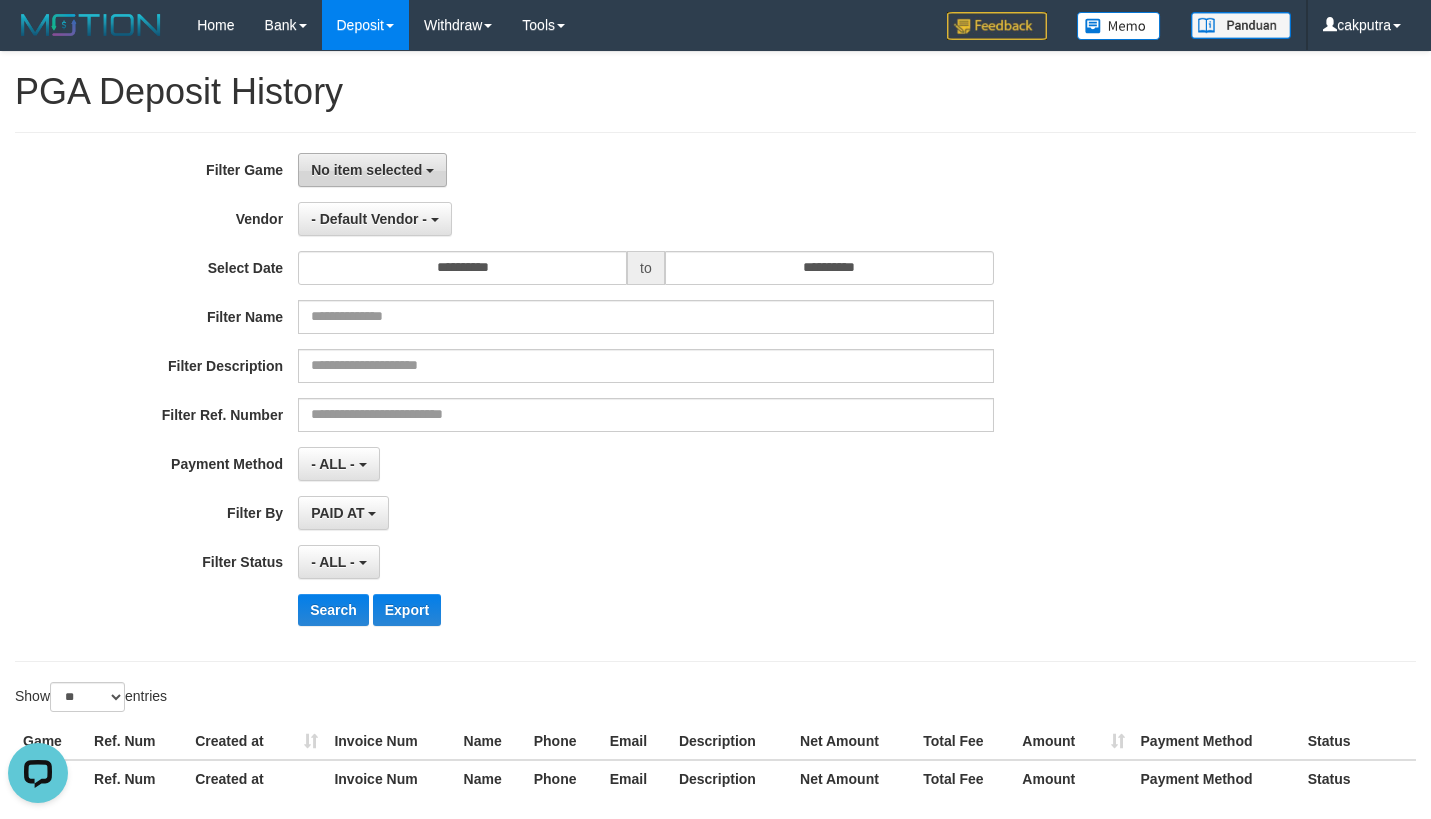 scroll, scrollTop: 0, scrollLeft: 0, axis: both 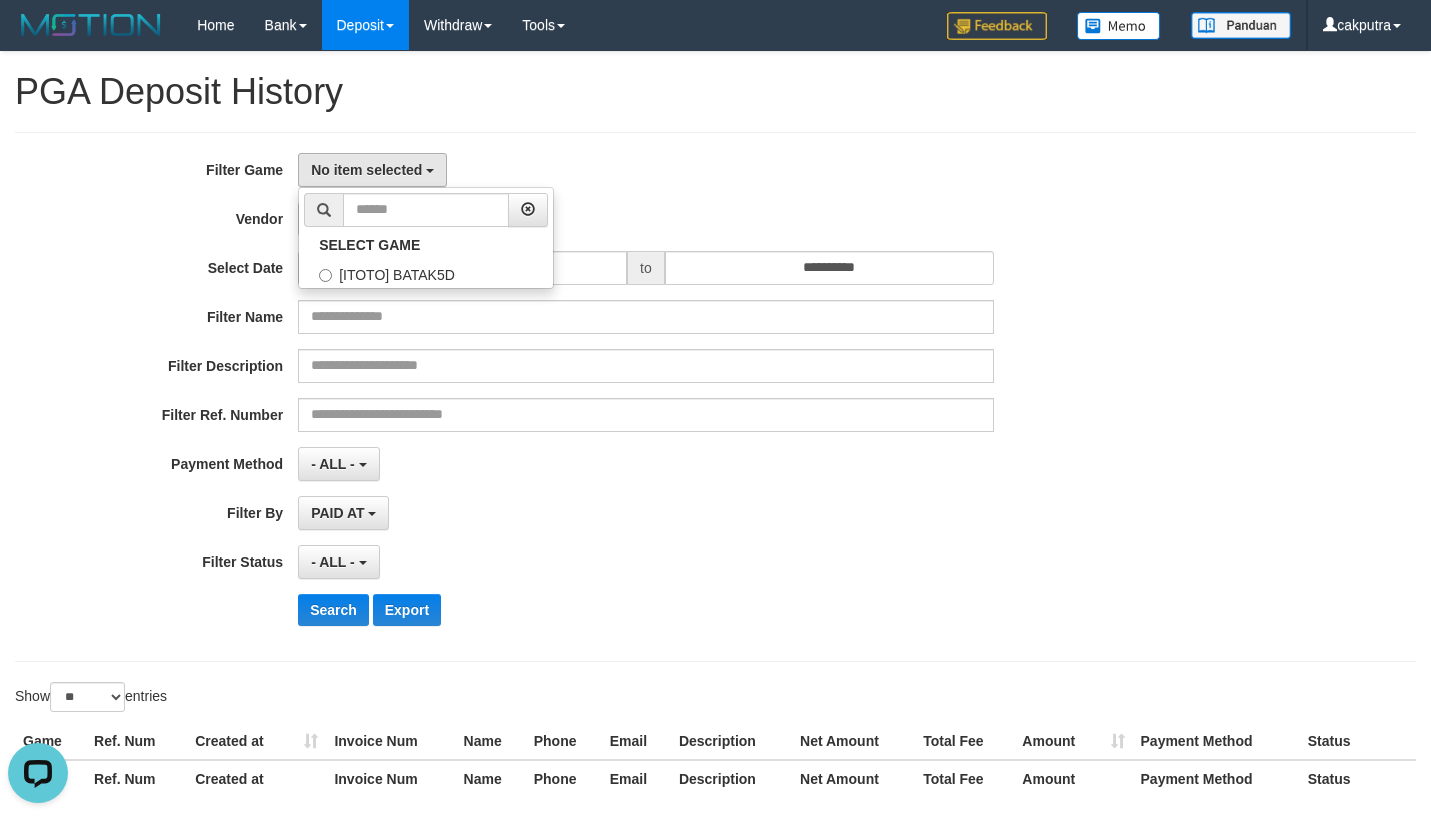 click on "**********" at bounding box center [715, 397] 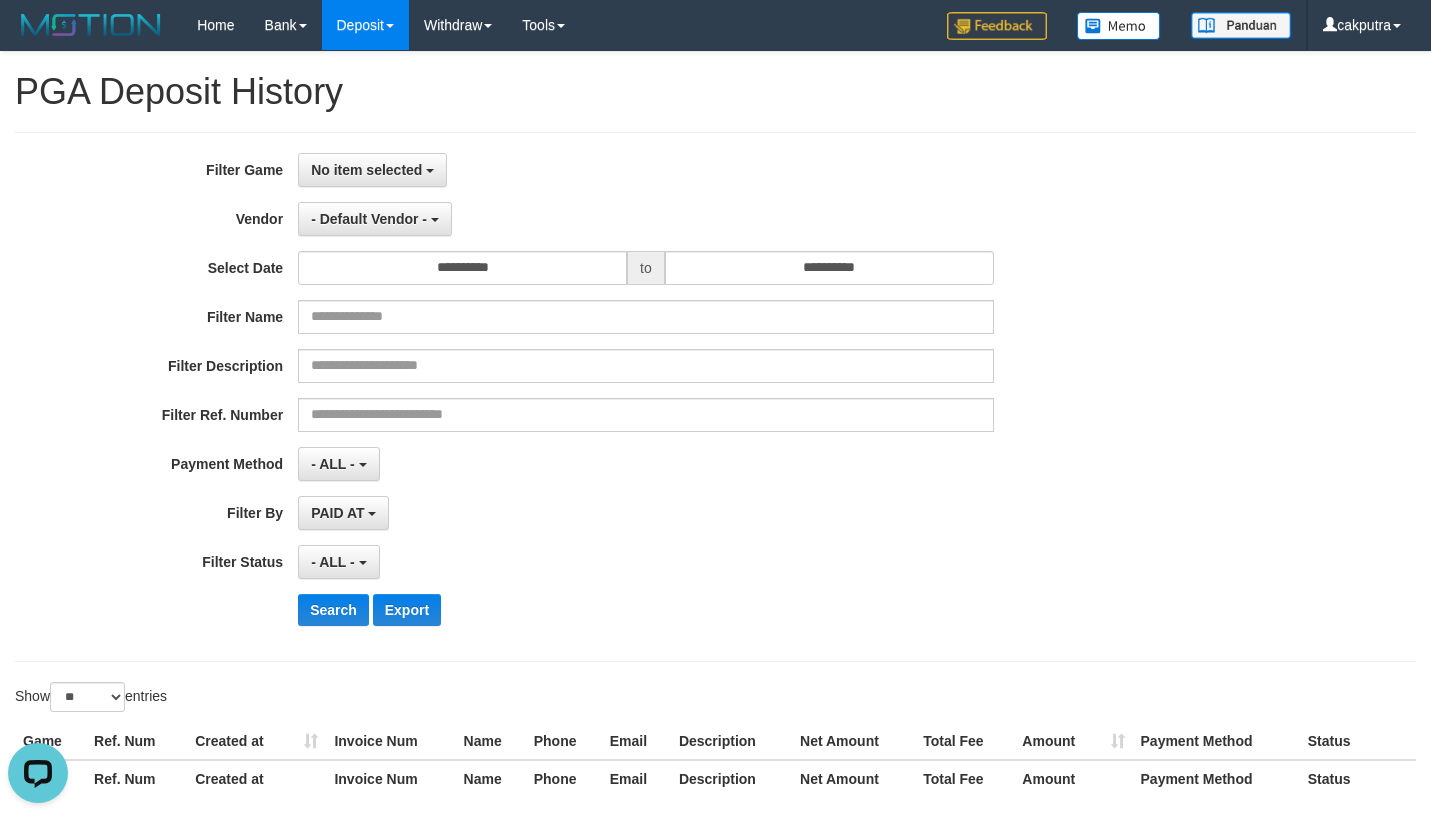 click on "**********" at bounding box center (715, 397) 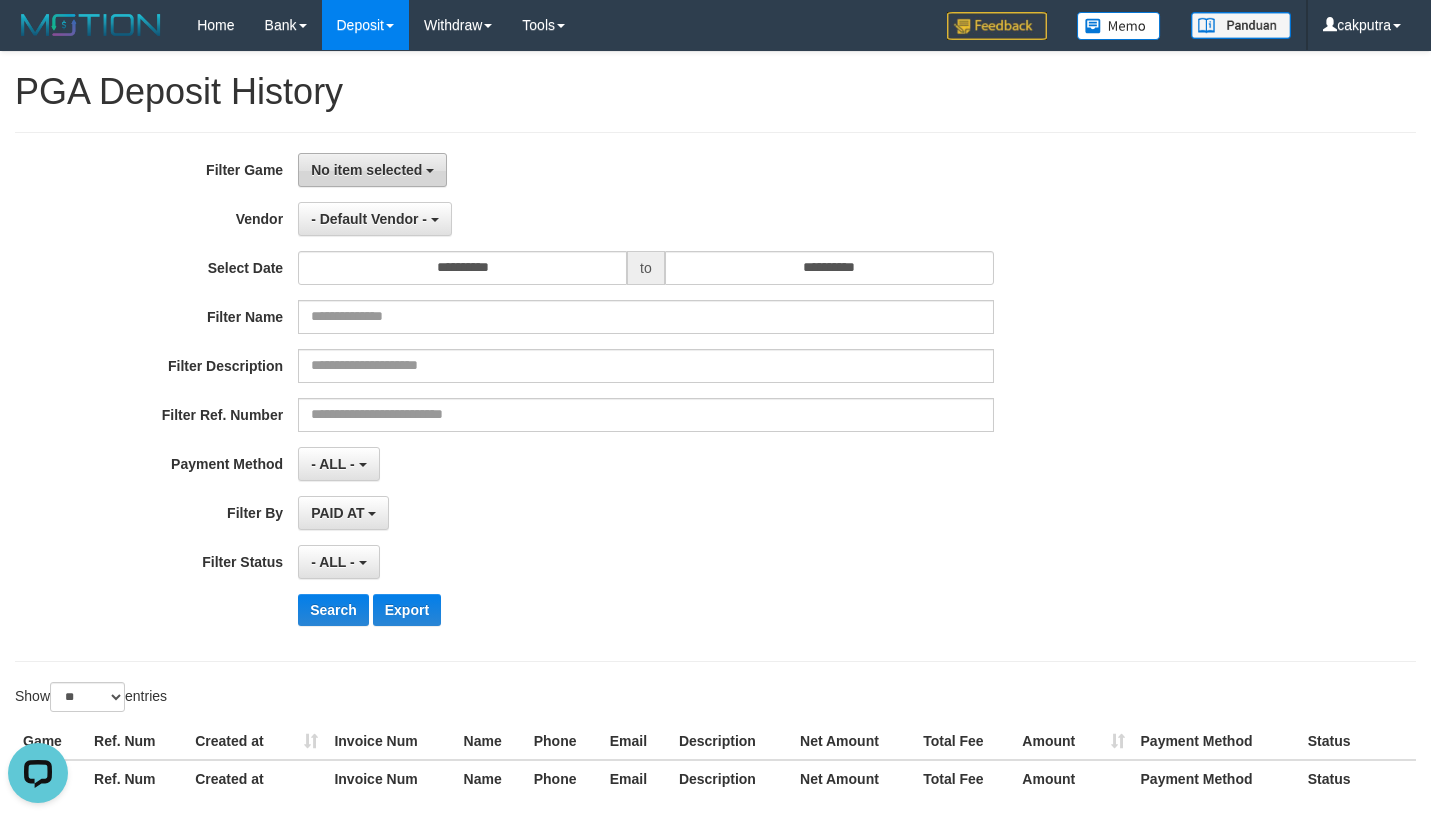 drag, startPoint x: 396, startPoint y: 163, endPoint x: 406, endPoint y: 210, distance: 48.052055 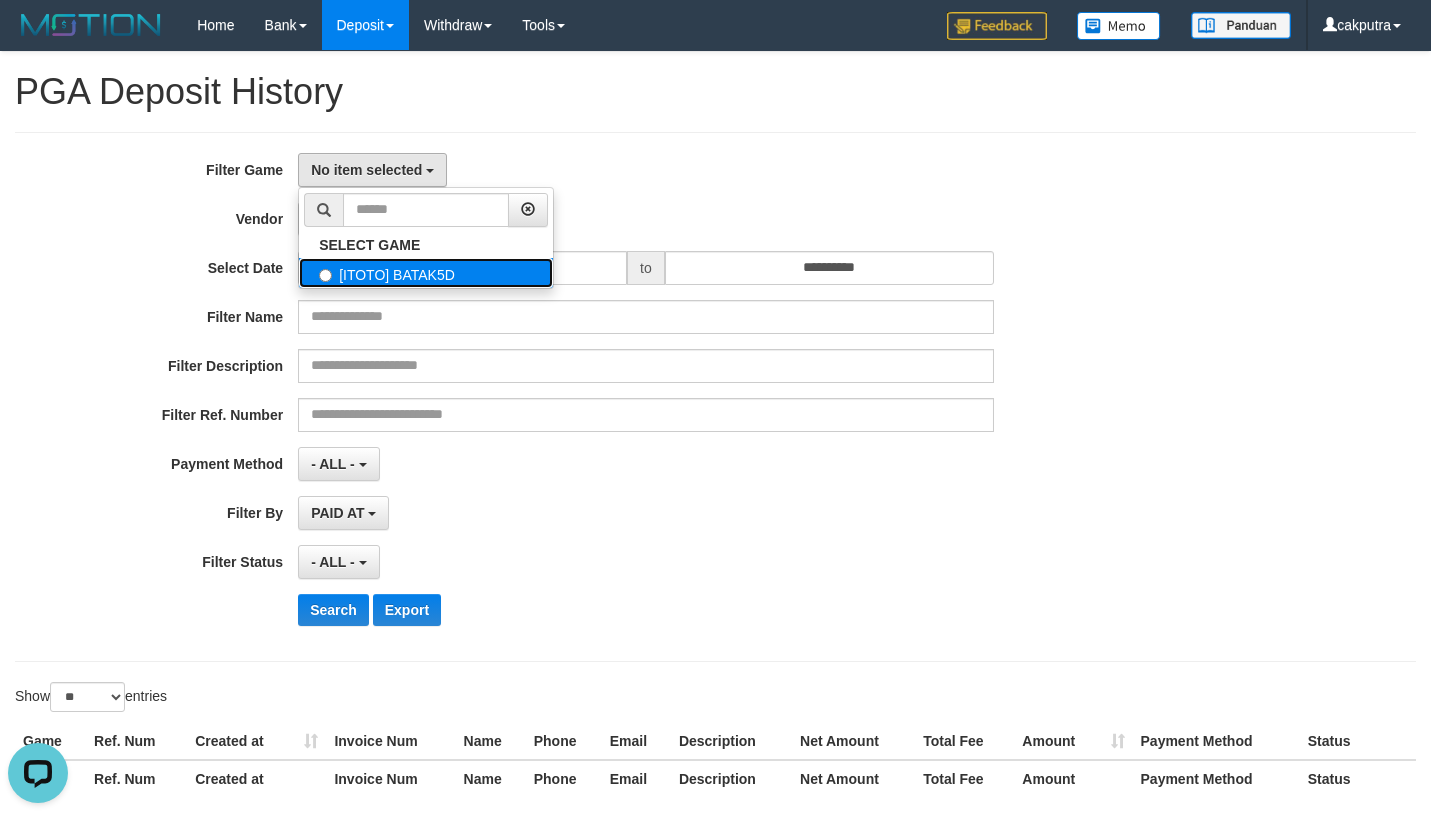 click on "[ITOTO] BATAK5D" at bounding box center (426, 273) 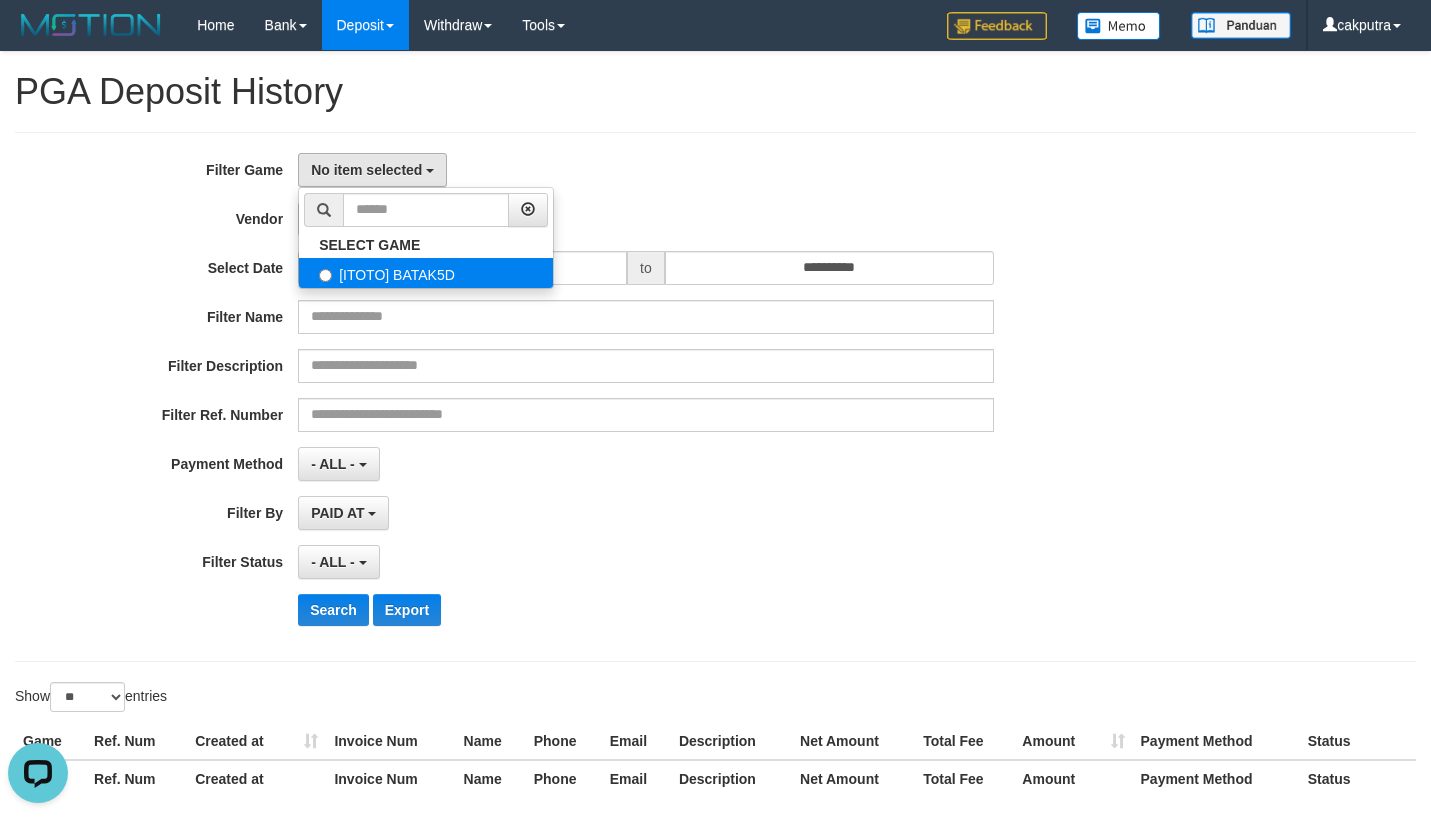 select on "****" 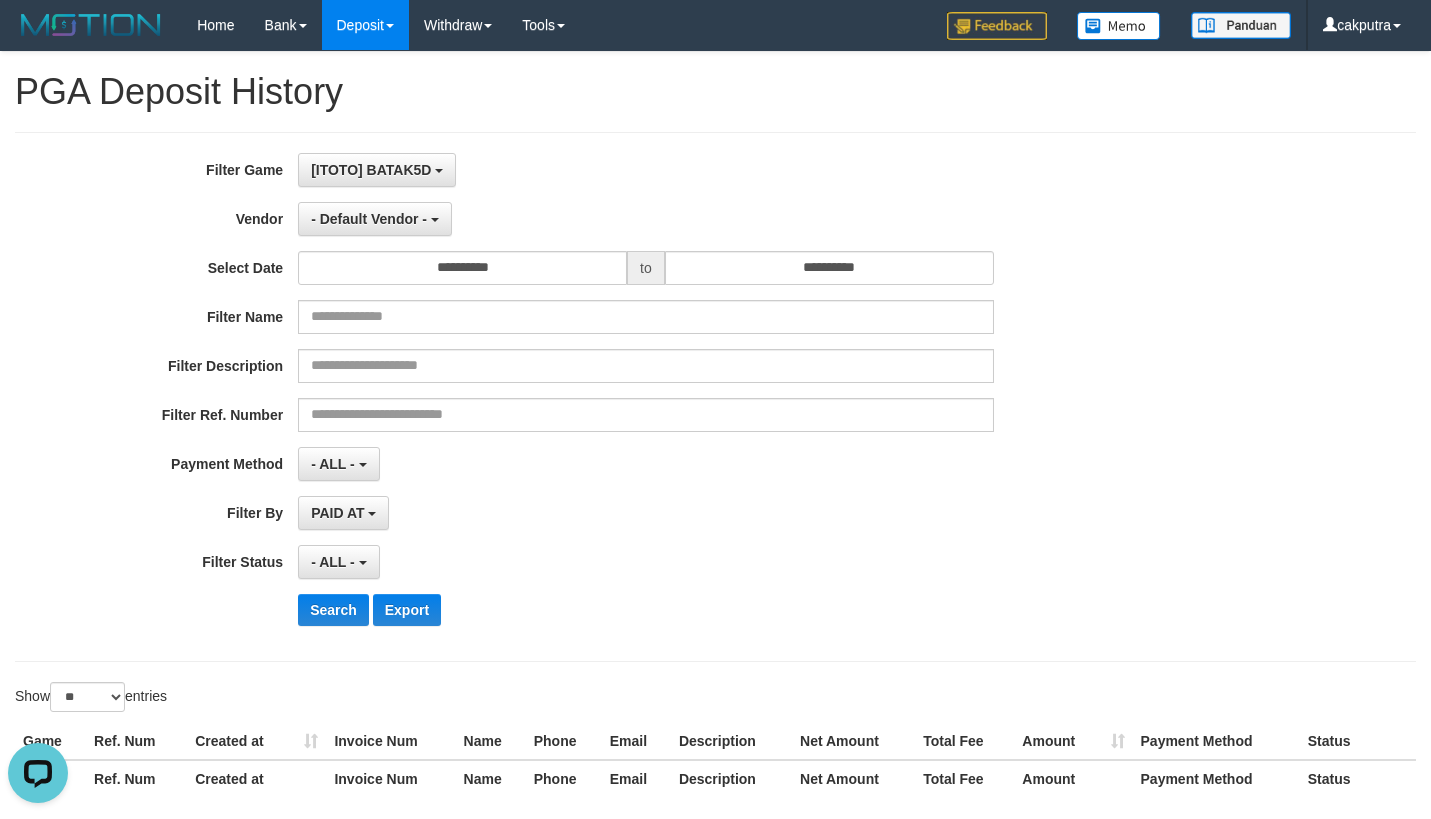 scroll, scrollTop: 18, scrollLeft: 0, axis: vertical 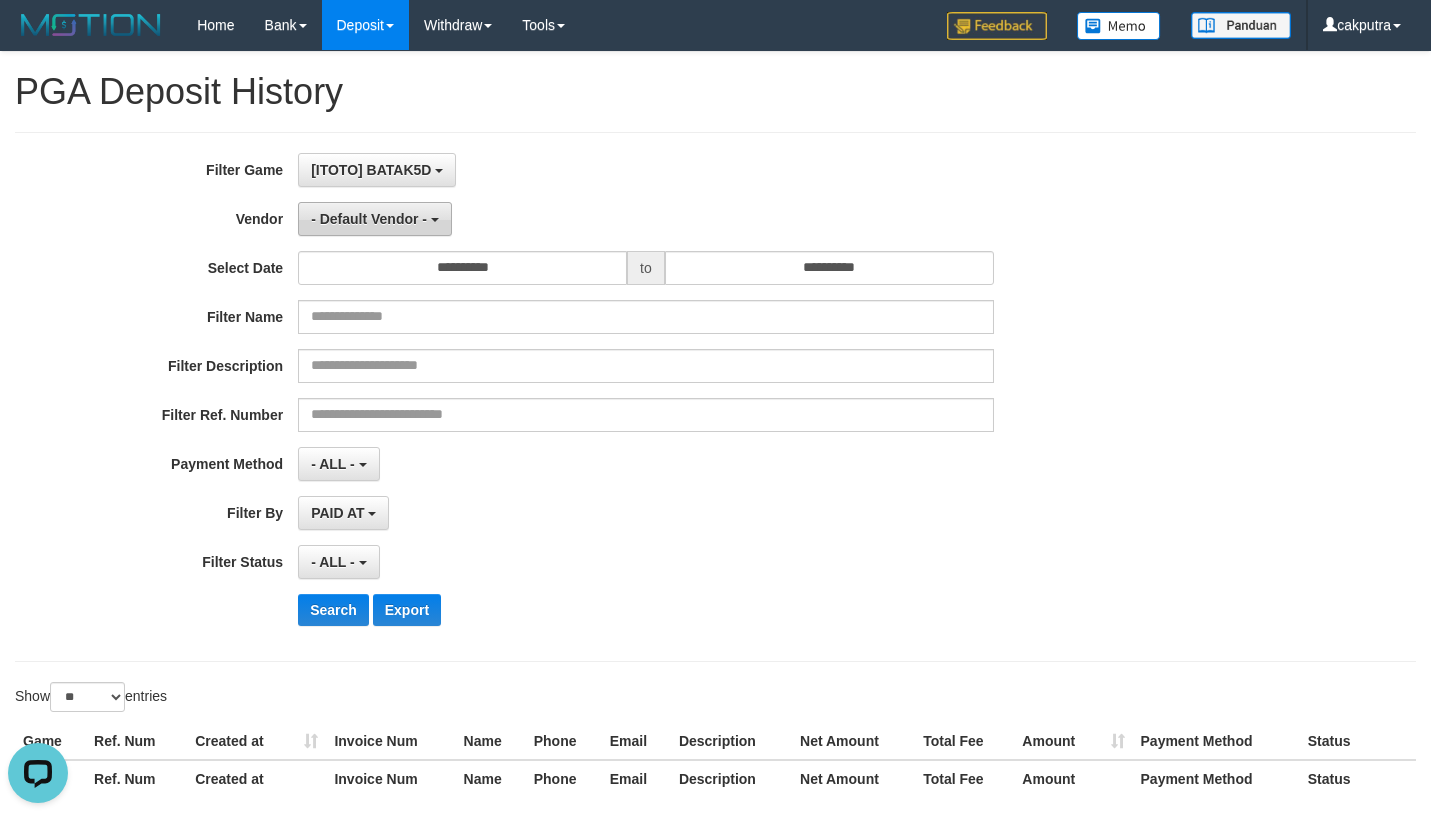 click on "- Default Vendor -" at bounding box center (375, 219) 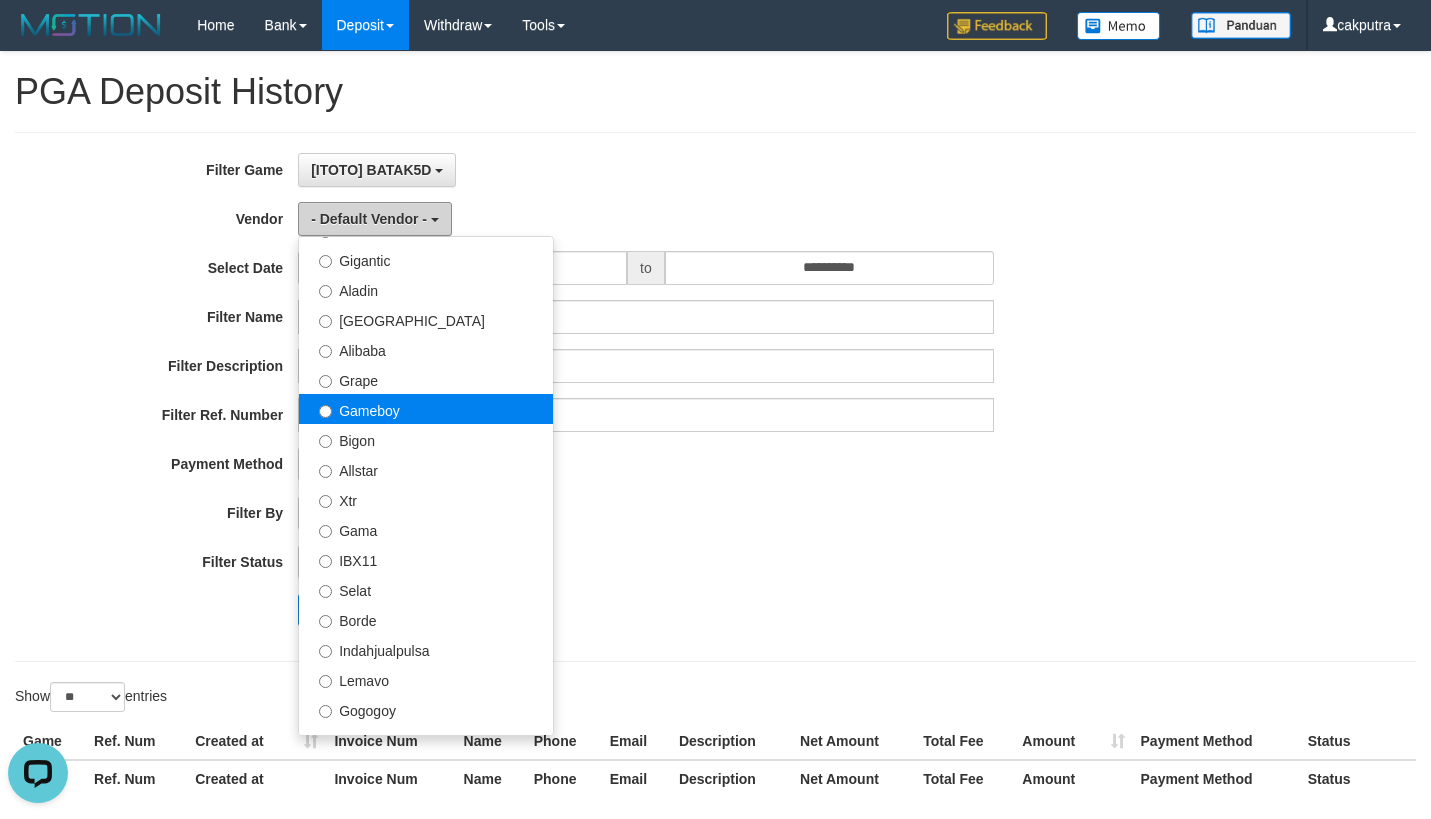 scroll, scrollTop: 300, scrollLeft: 0, axis: vertical 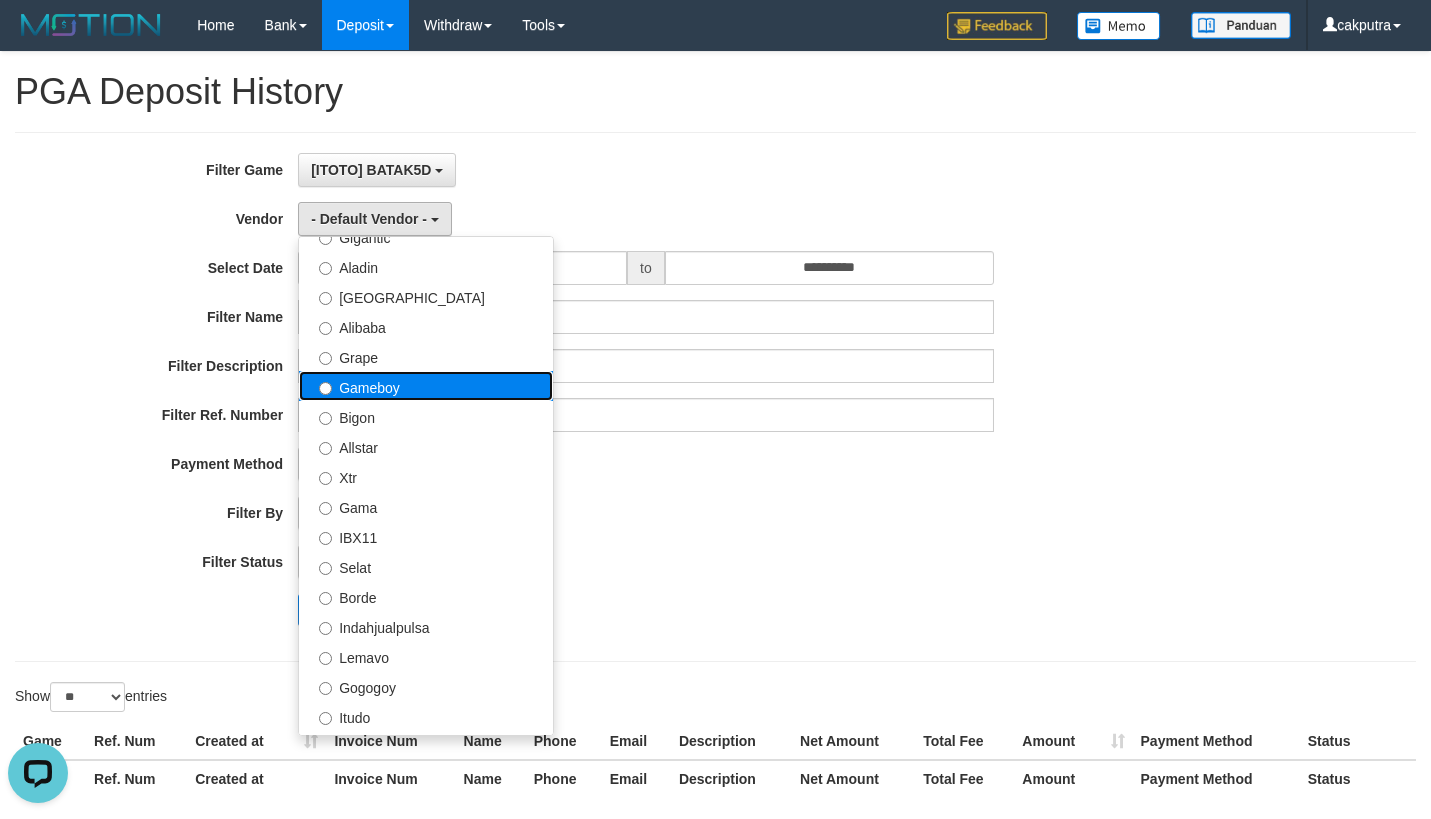click on "Gameboy" at bounding box center (426, 386) 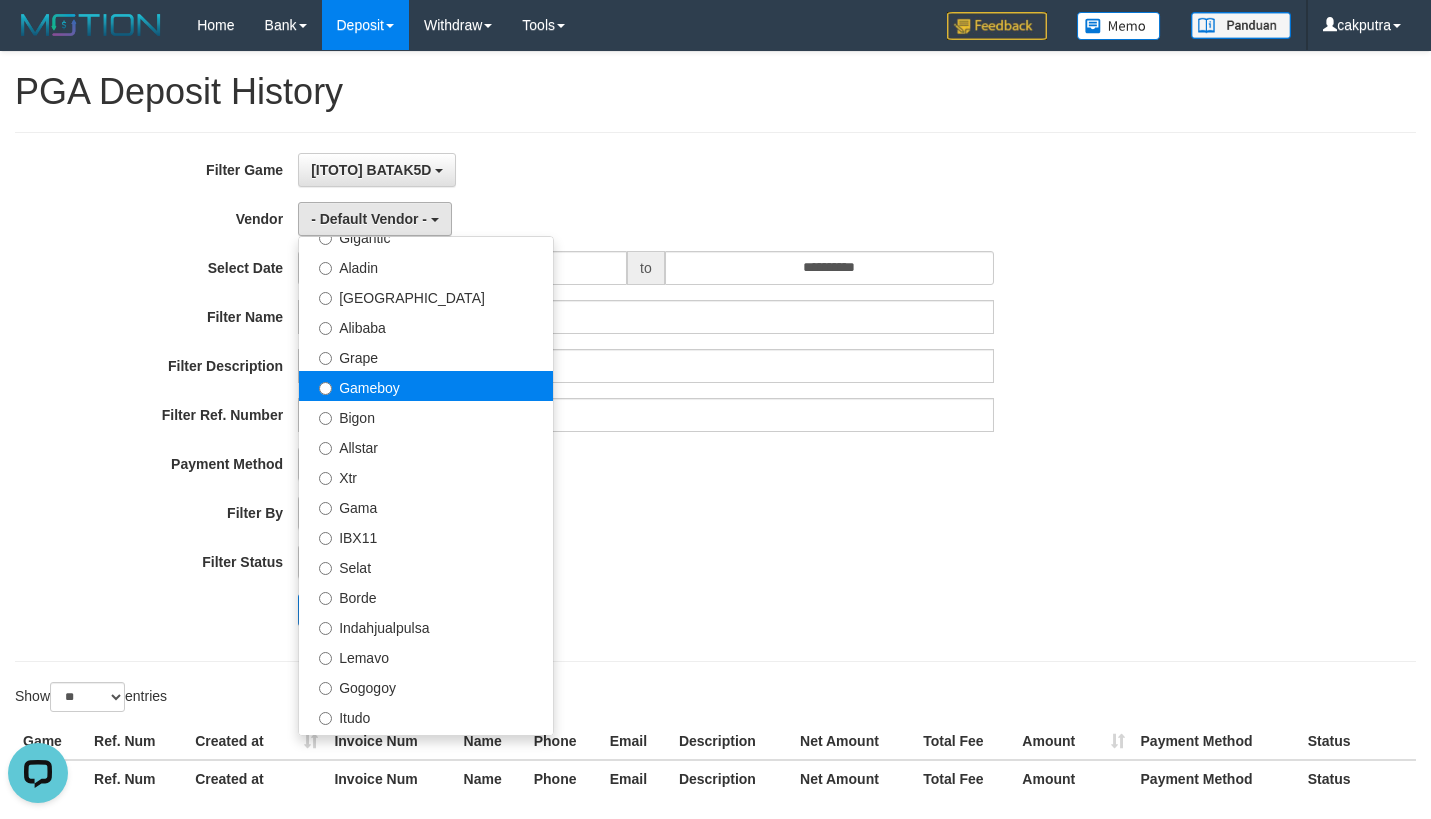 select on "**********" 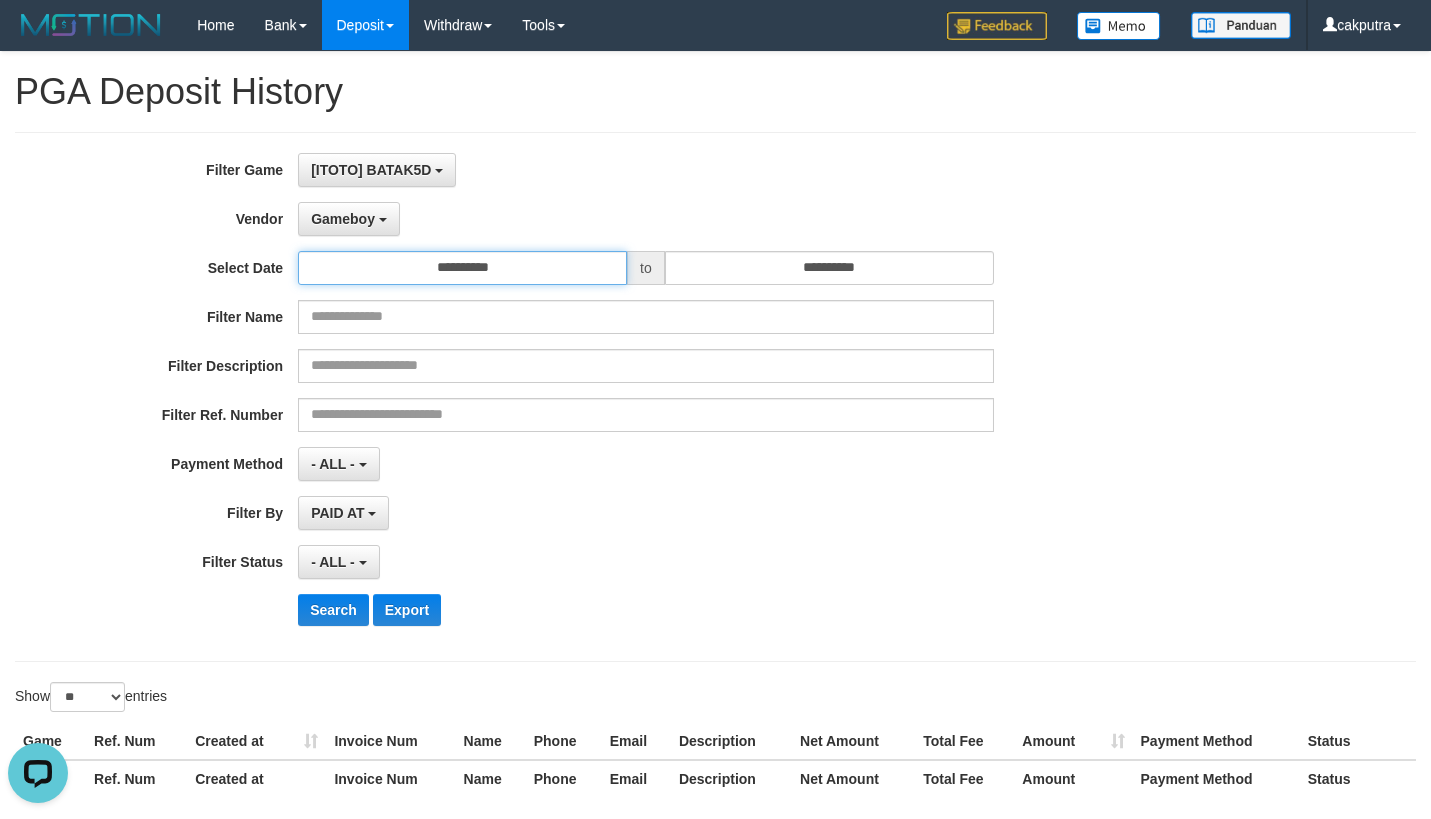click on "**********" at bounding box center (462, 268) 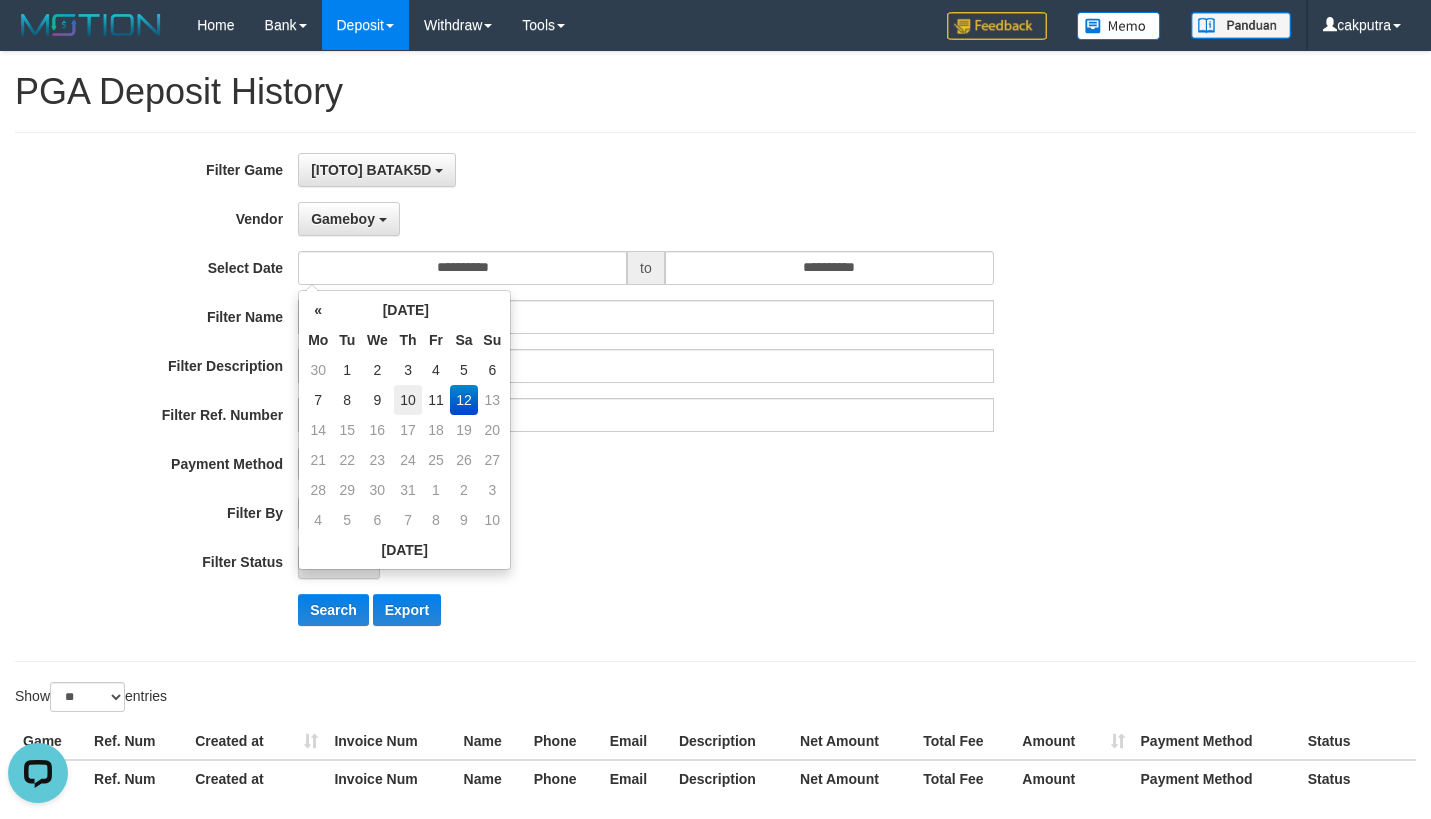 click on "10" at bounding box center (408, 400) 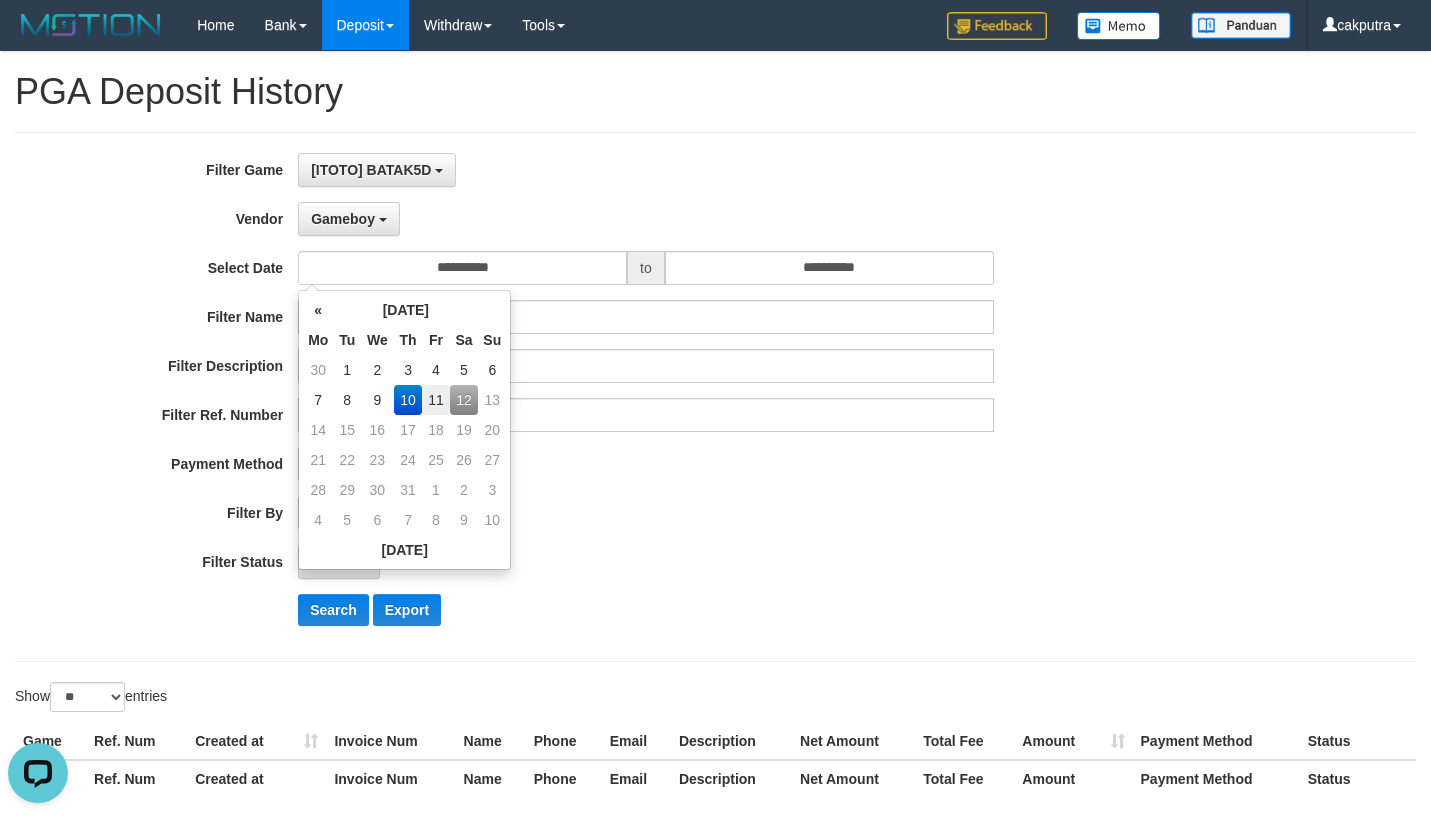 click on "11" at bounding box center (435, 400) 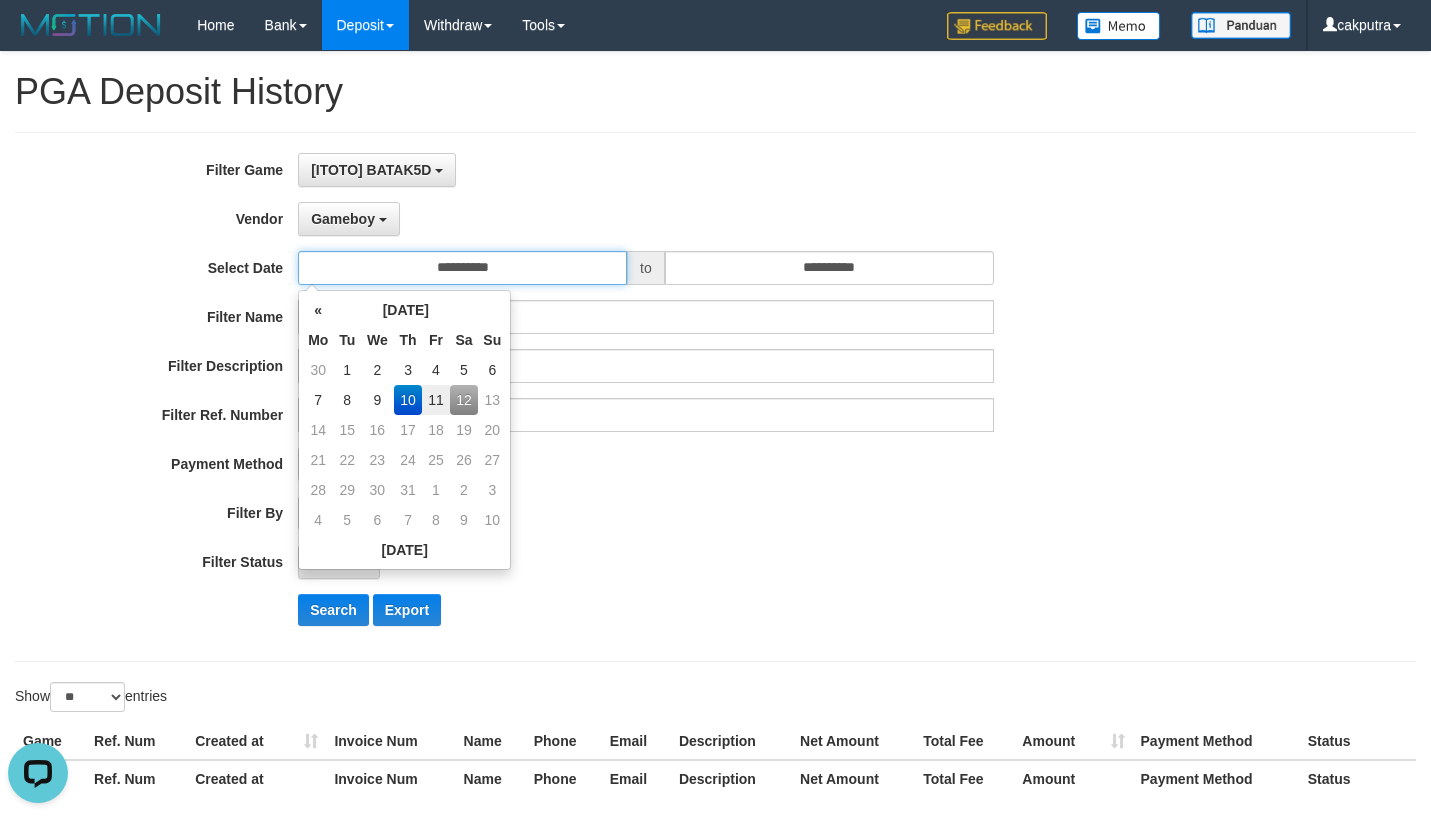 type on "**********" 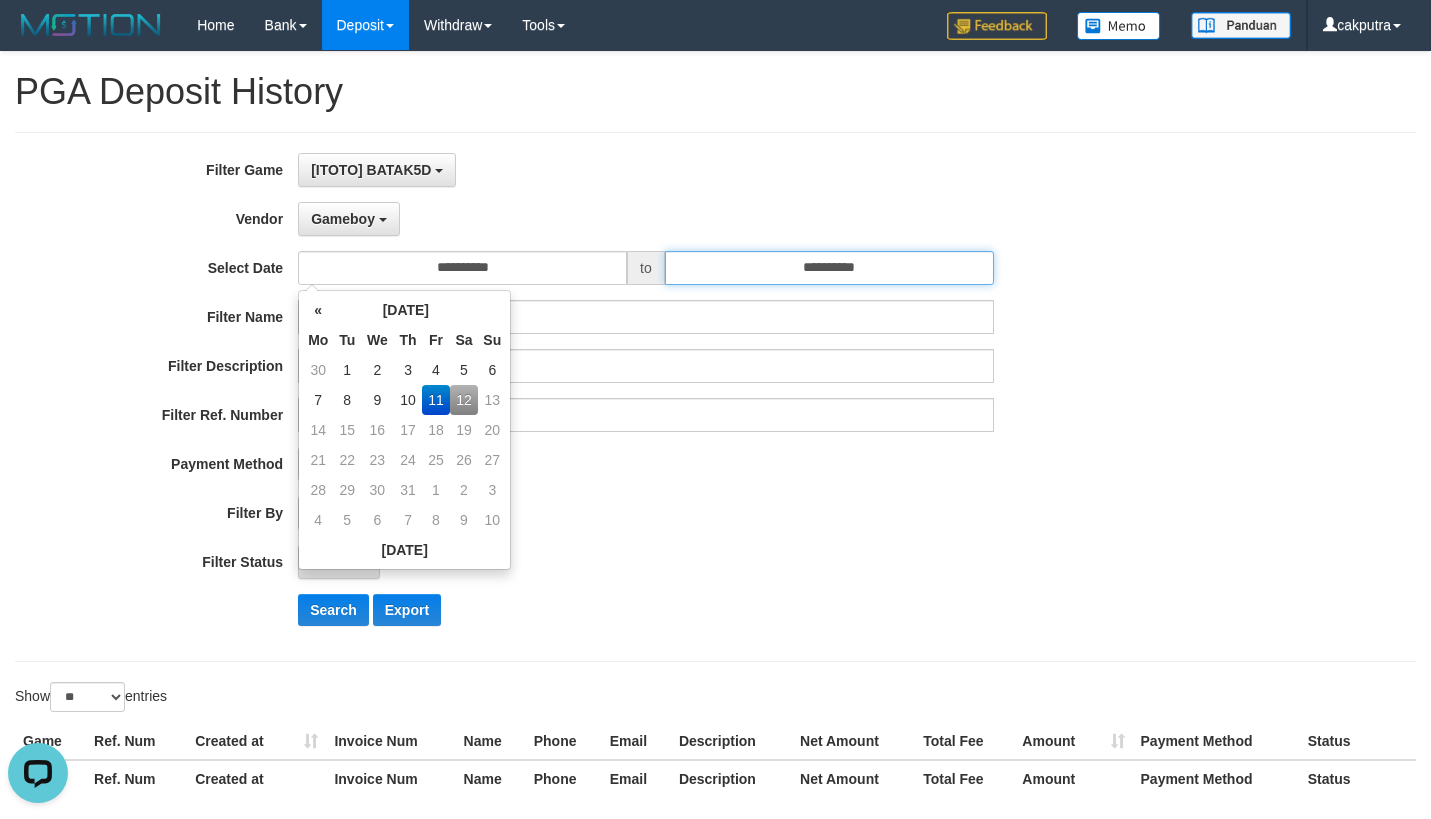 click on "**********" at bounding box center [829, 268] 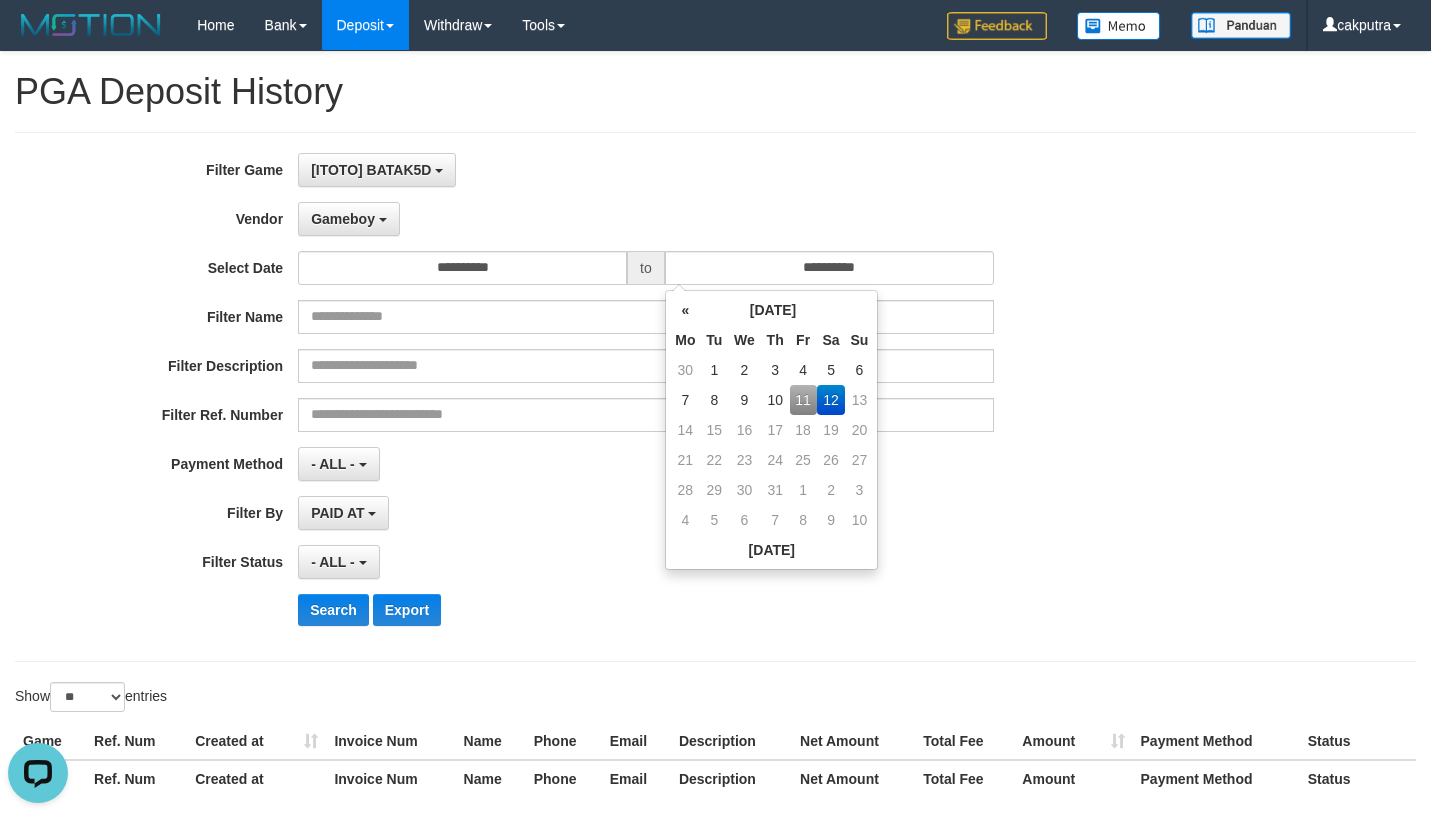 click on "11" at bounding box center [803, 400] 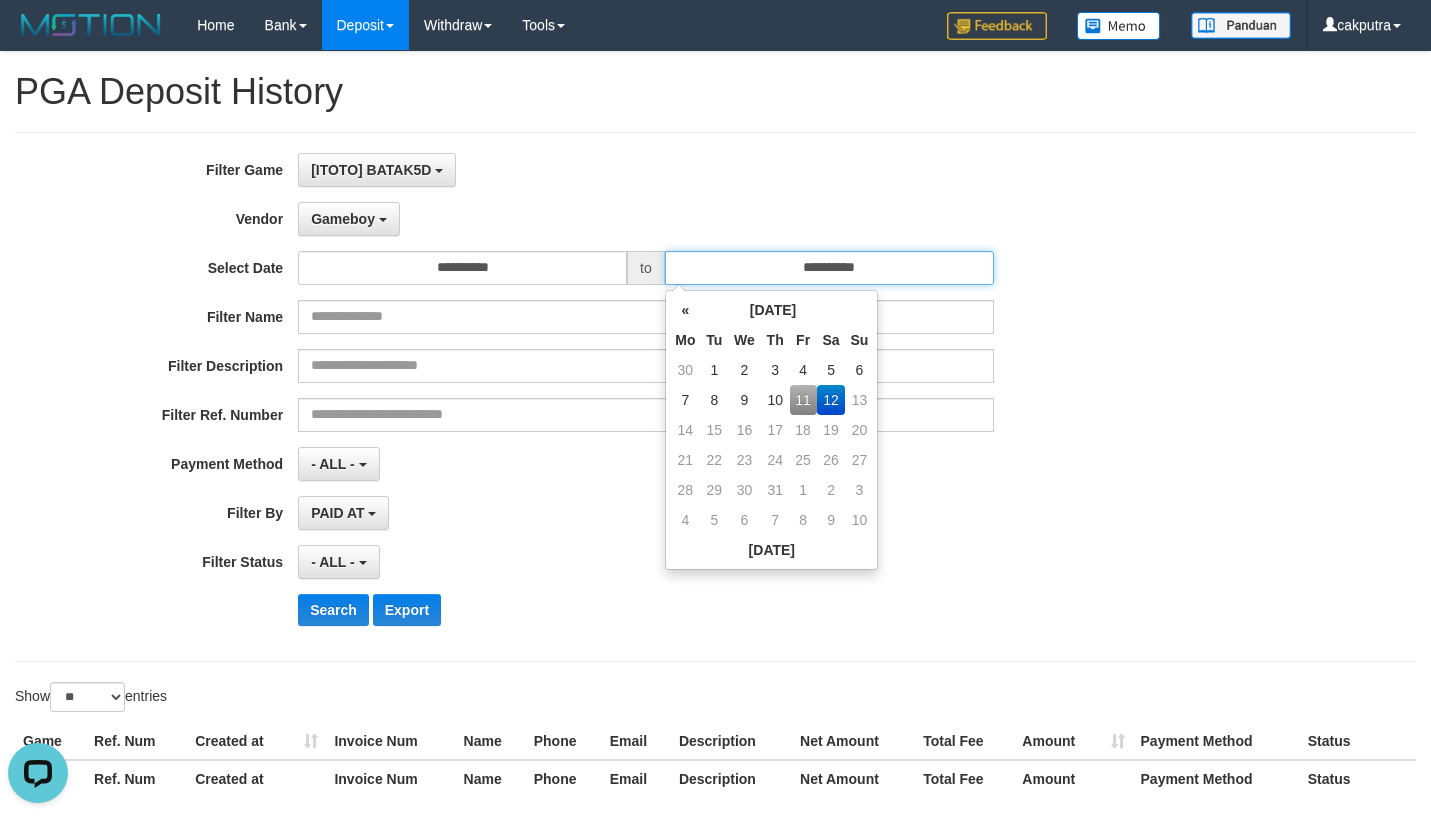 type on "**********" 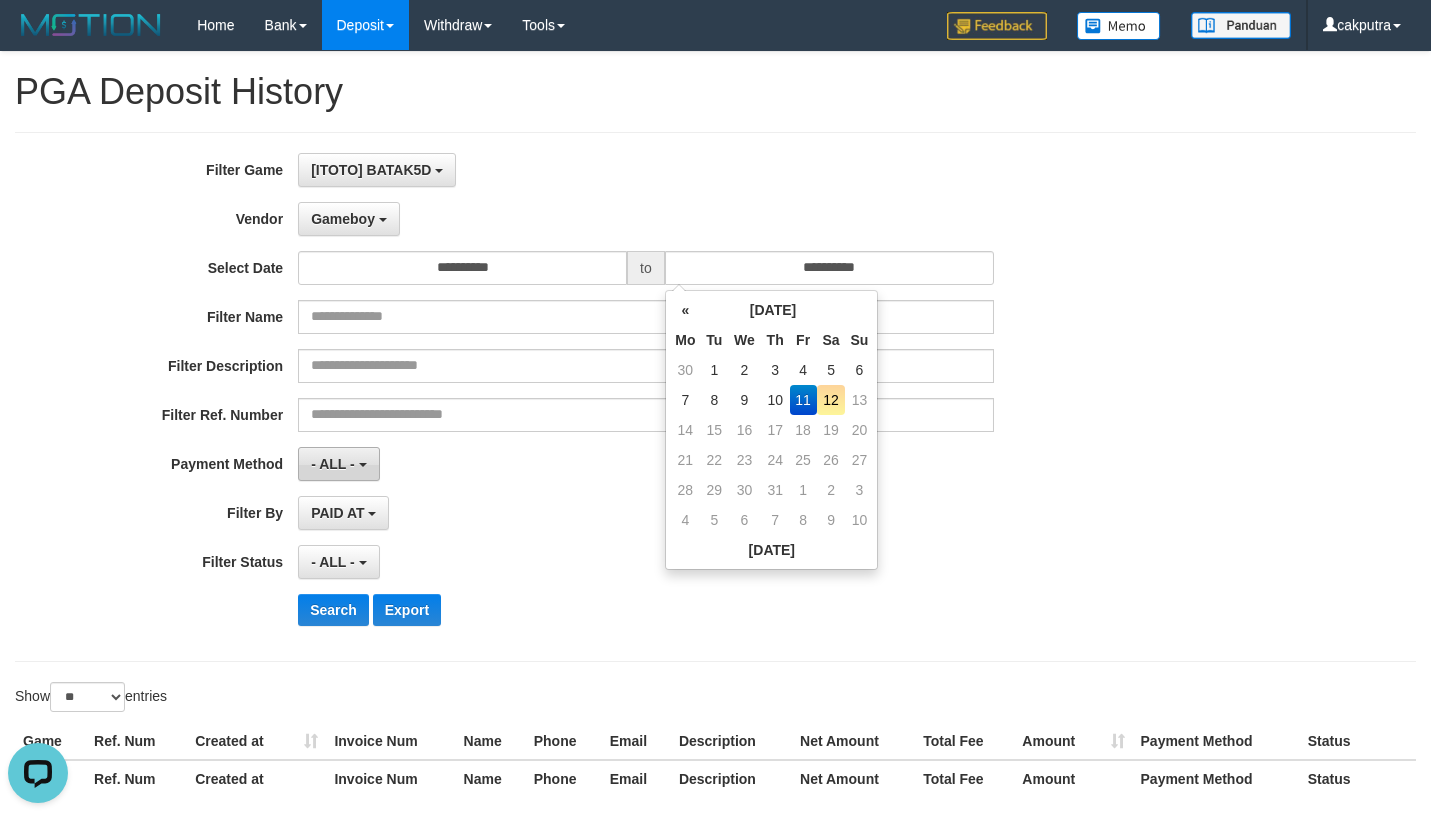 click on "- ALL -" at bounding box center (333, 464) 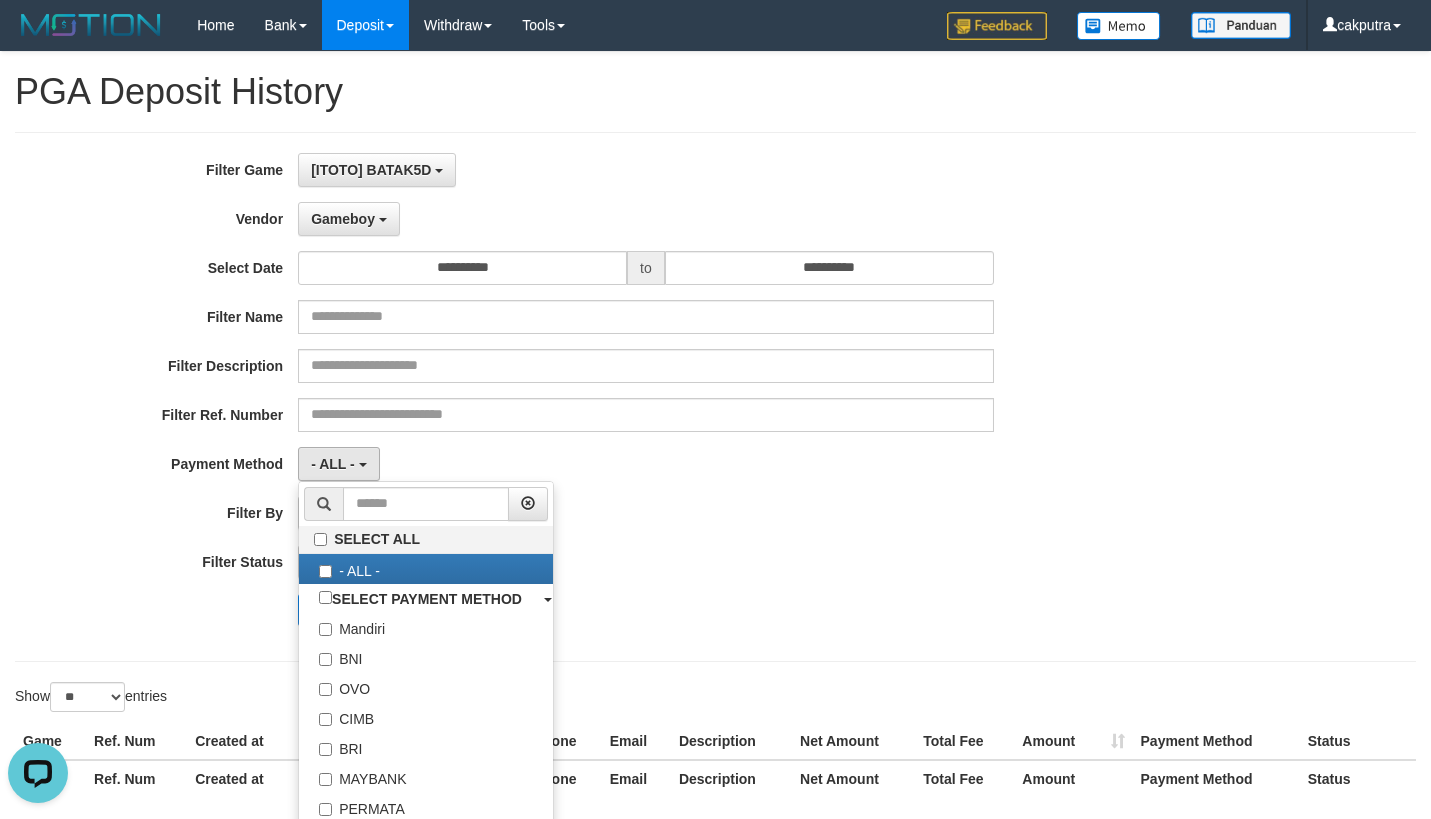 click on "PAID AT
PAID AT
CREATED AT" at bounding box center [646, 513] 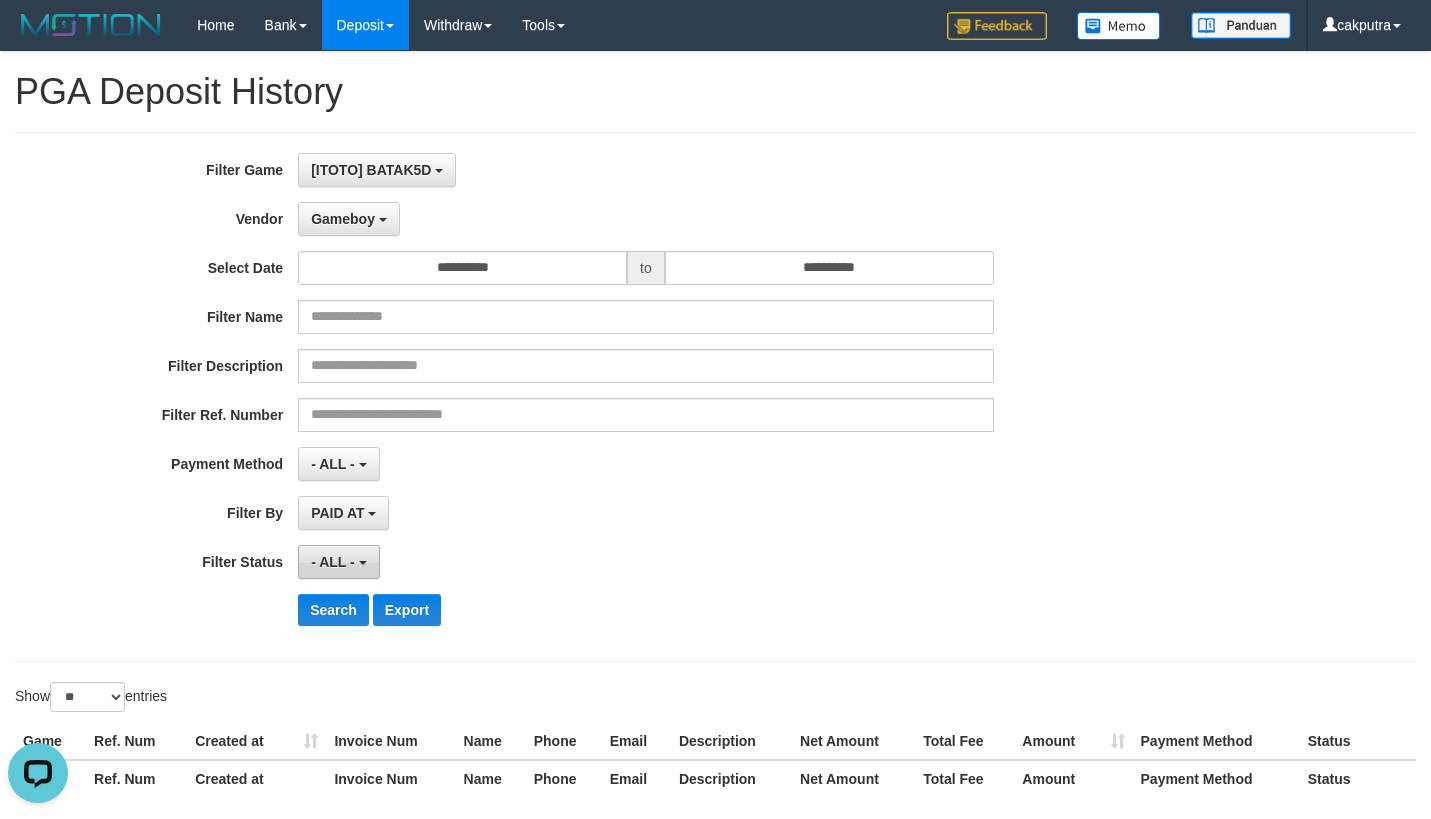 click on "- ALL -" at bounding box center (333, 562) 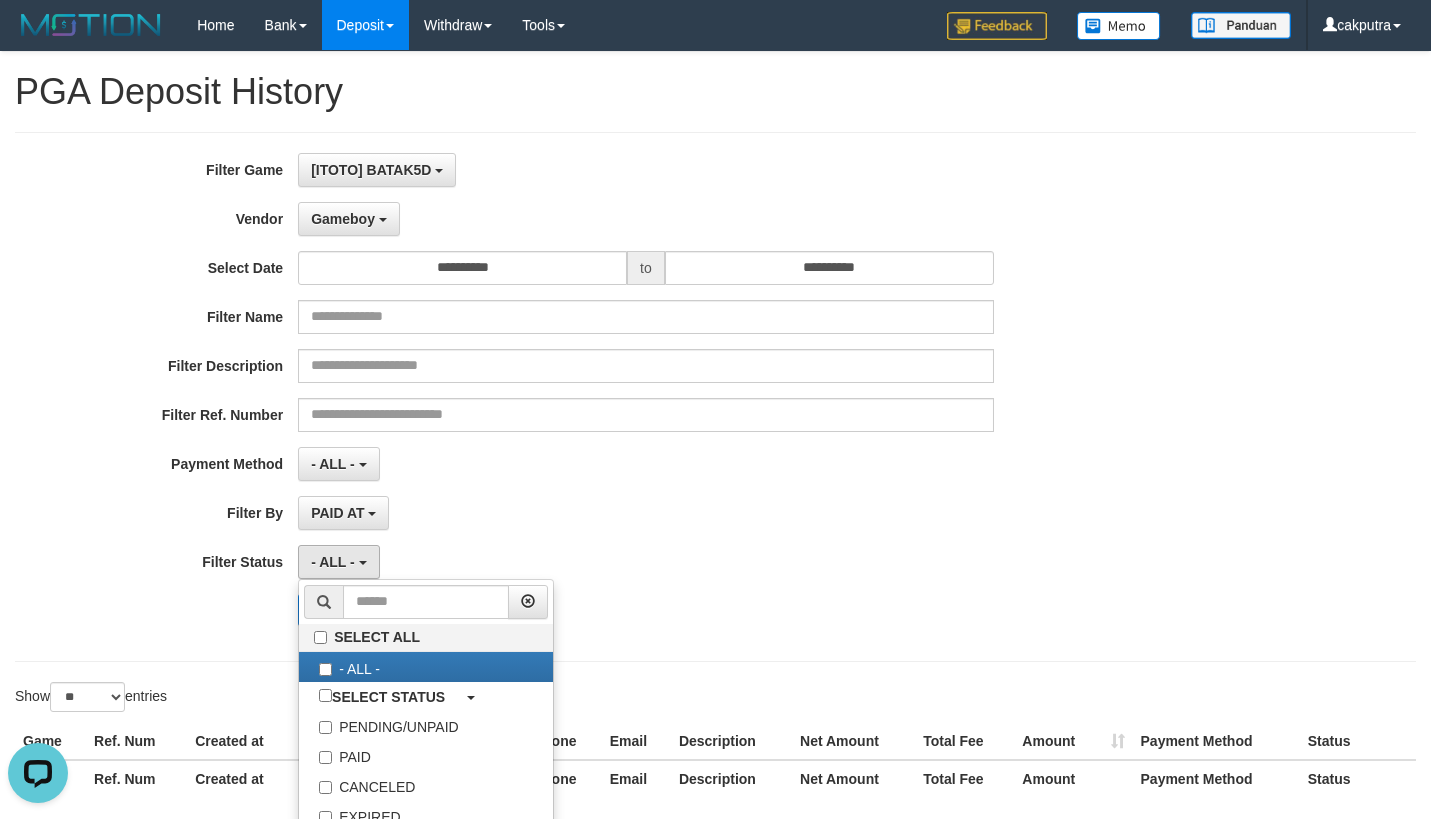 click on "**********" at bounding box center (596, 397) 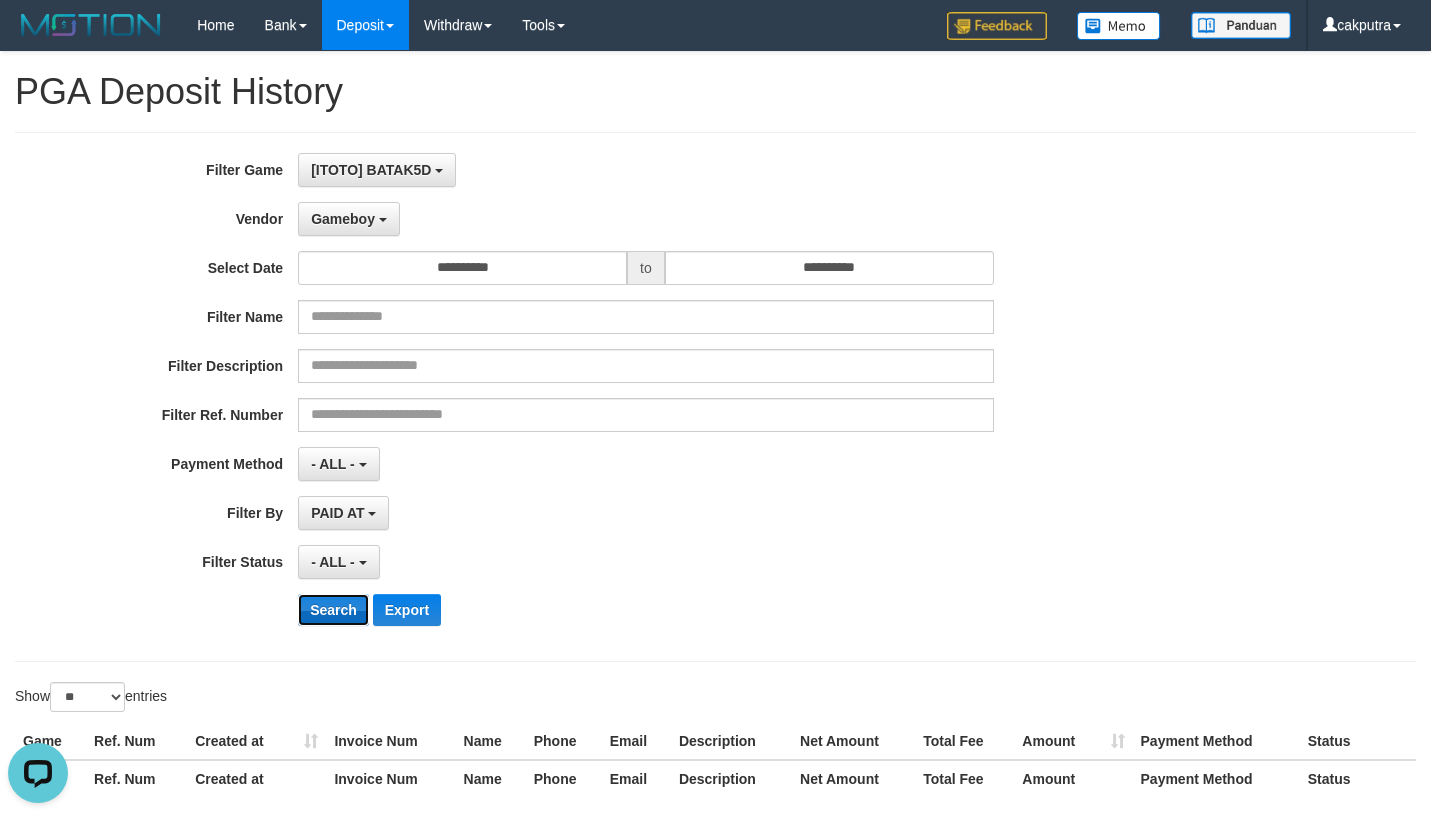 click on "Search" at bounding box center [333, 610] 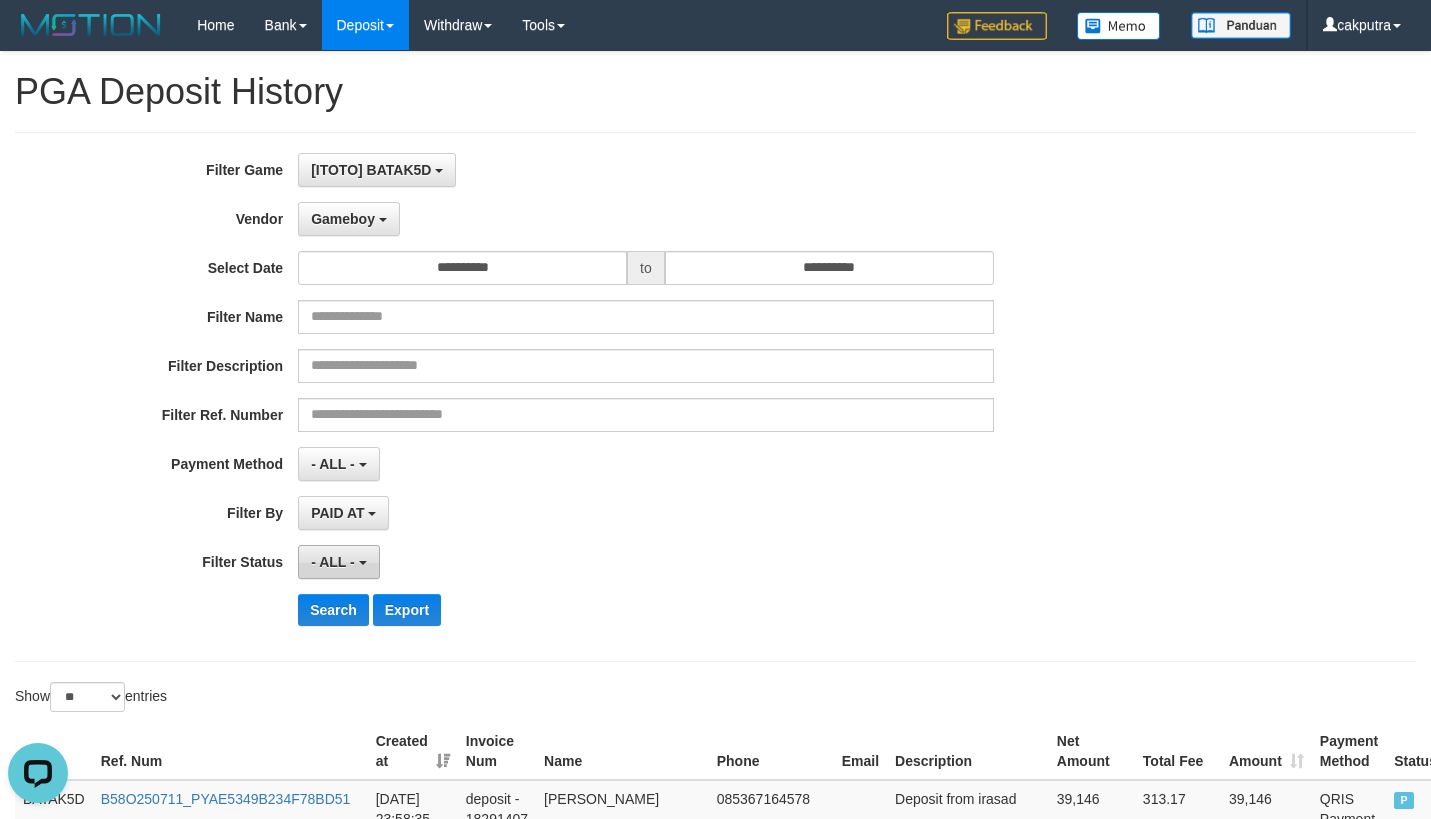 click on "- ALL -" at bounding box center [338, 562] 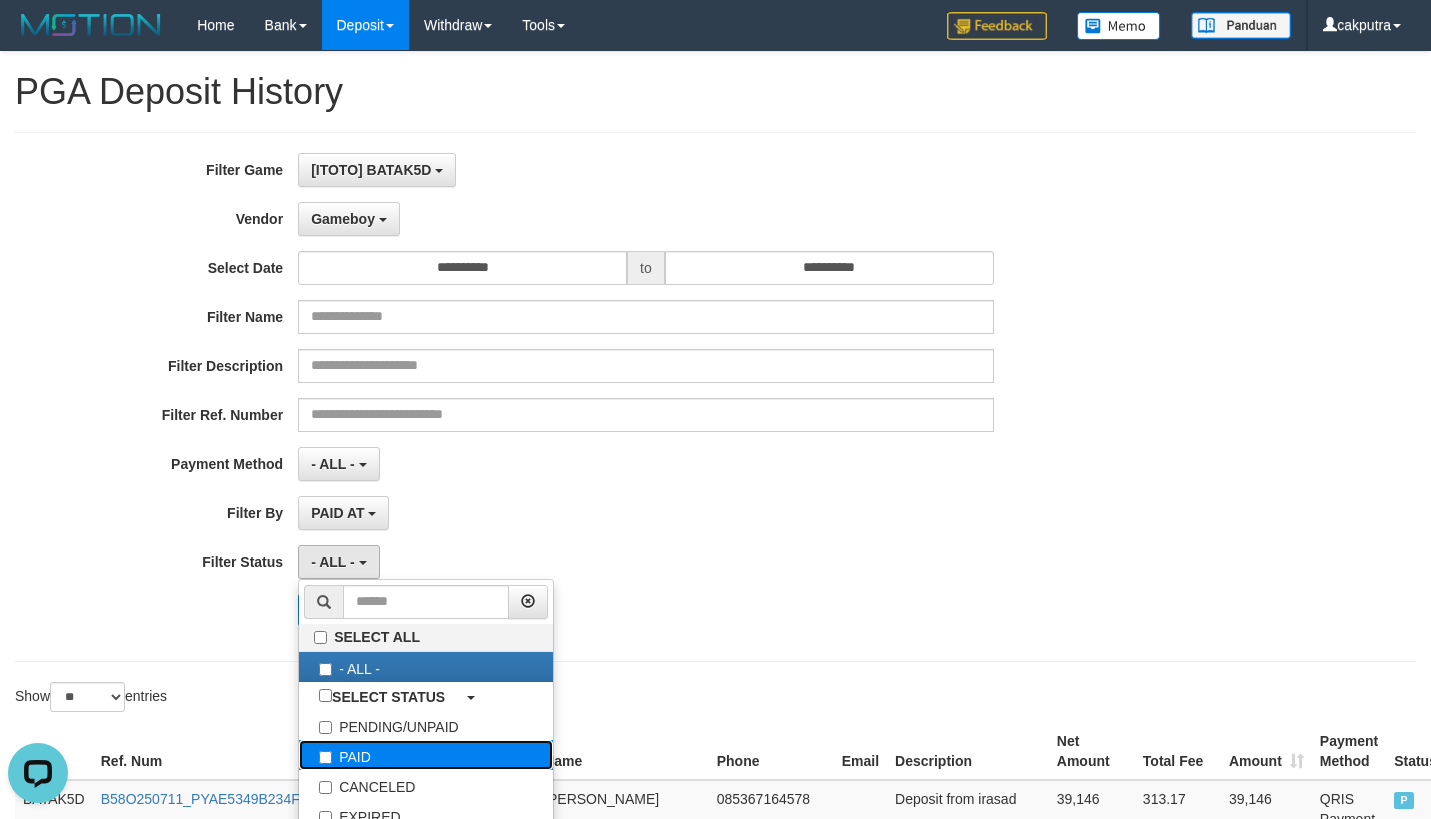 click on "PAID" at bounding box center (426, 755) 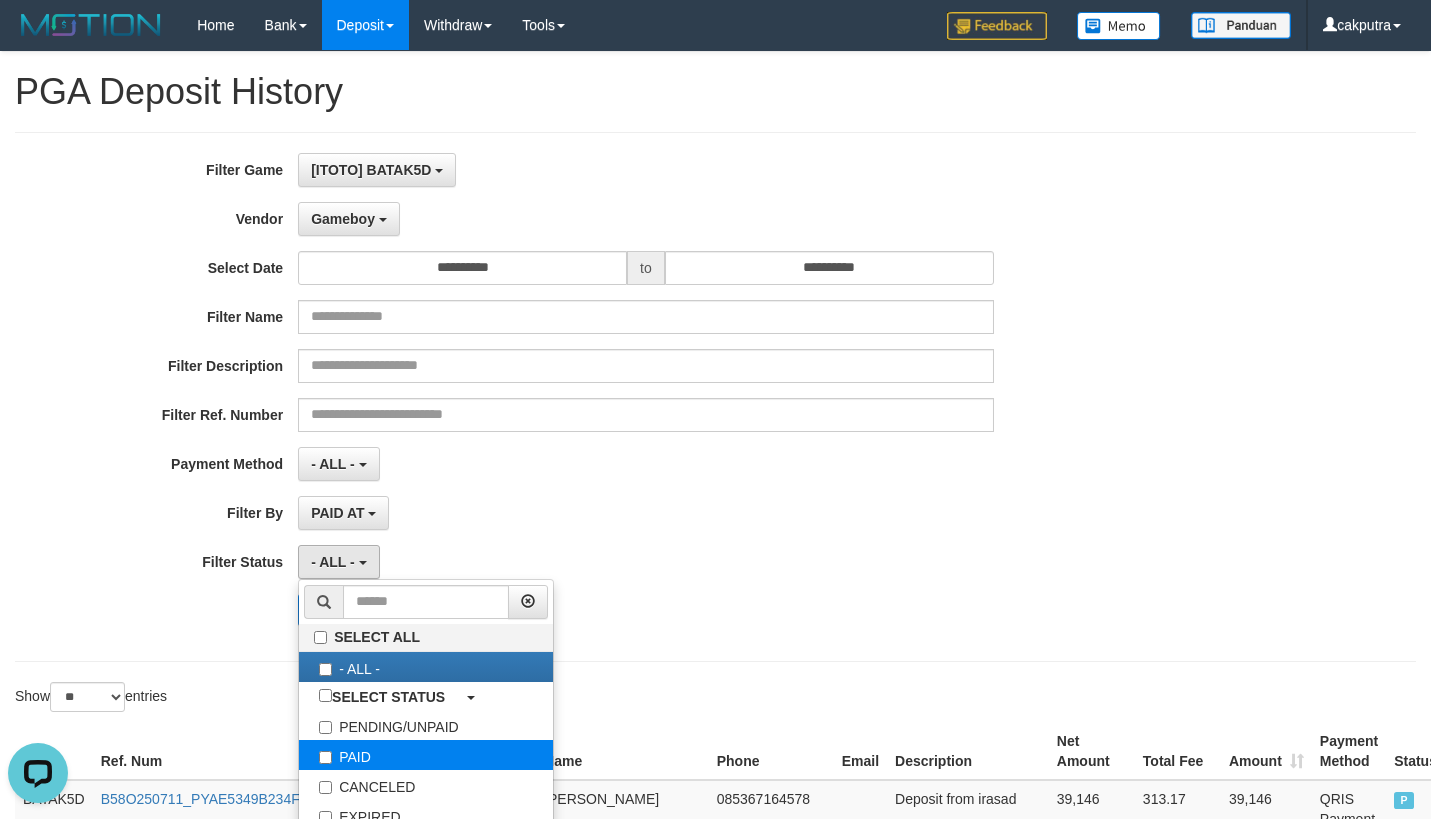 select on "*" 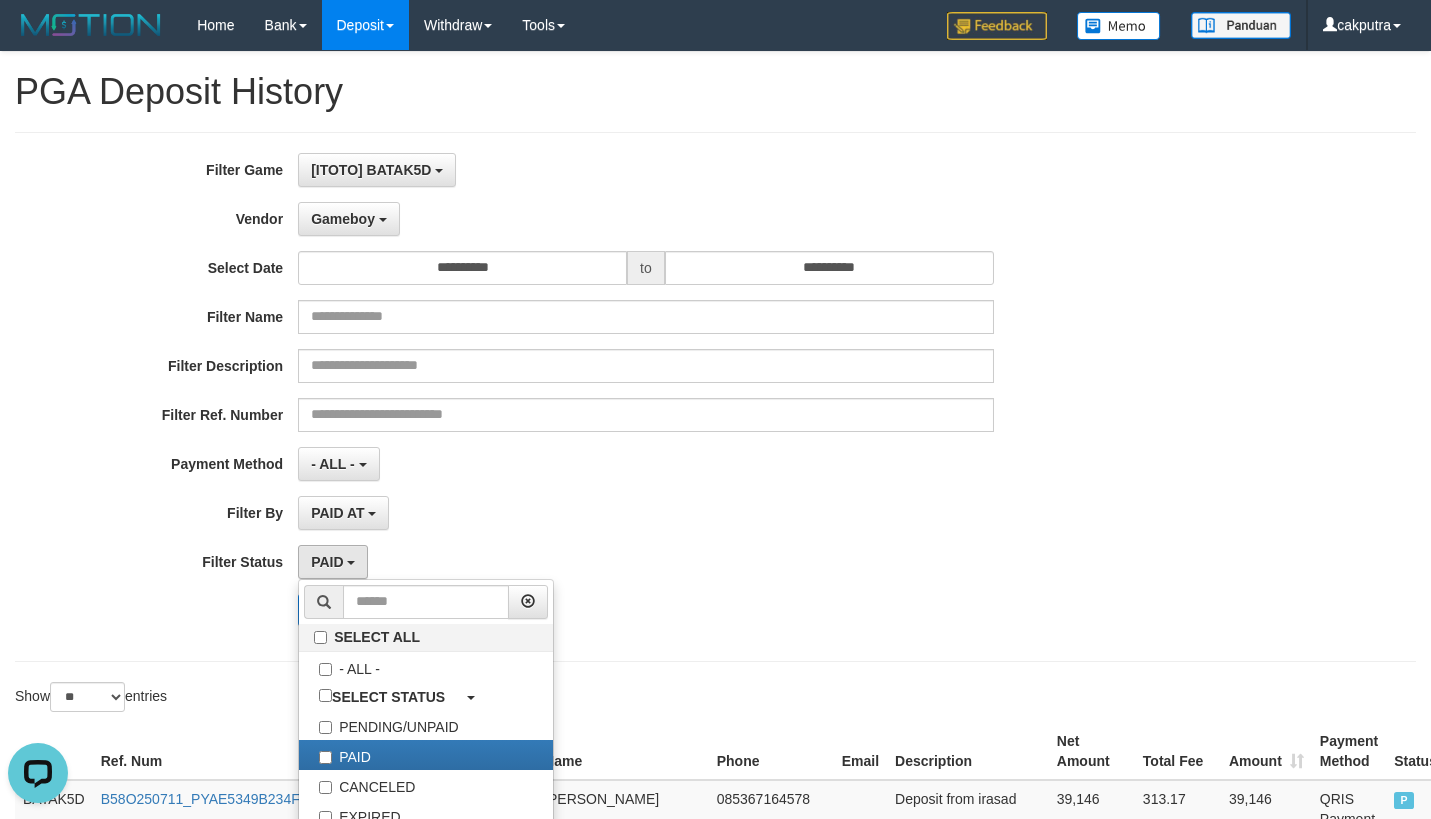 click on "**********" at bounding box center [596, 397] 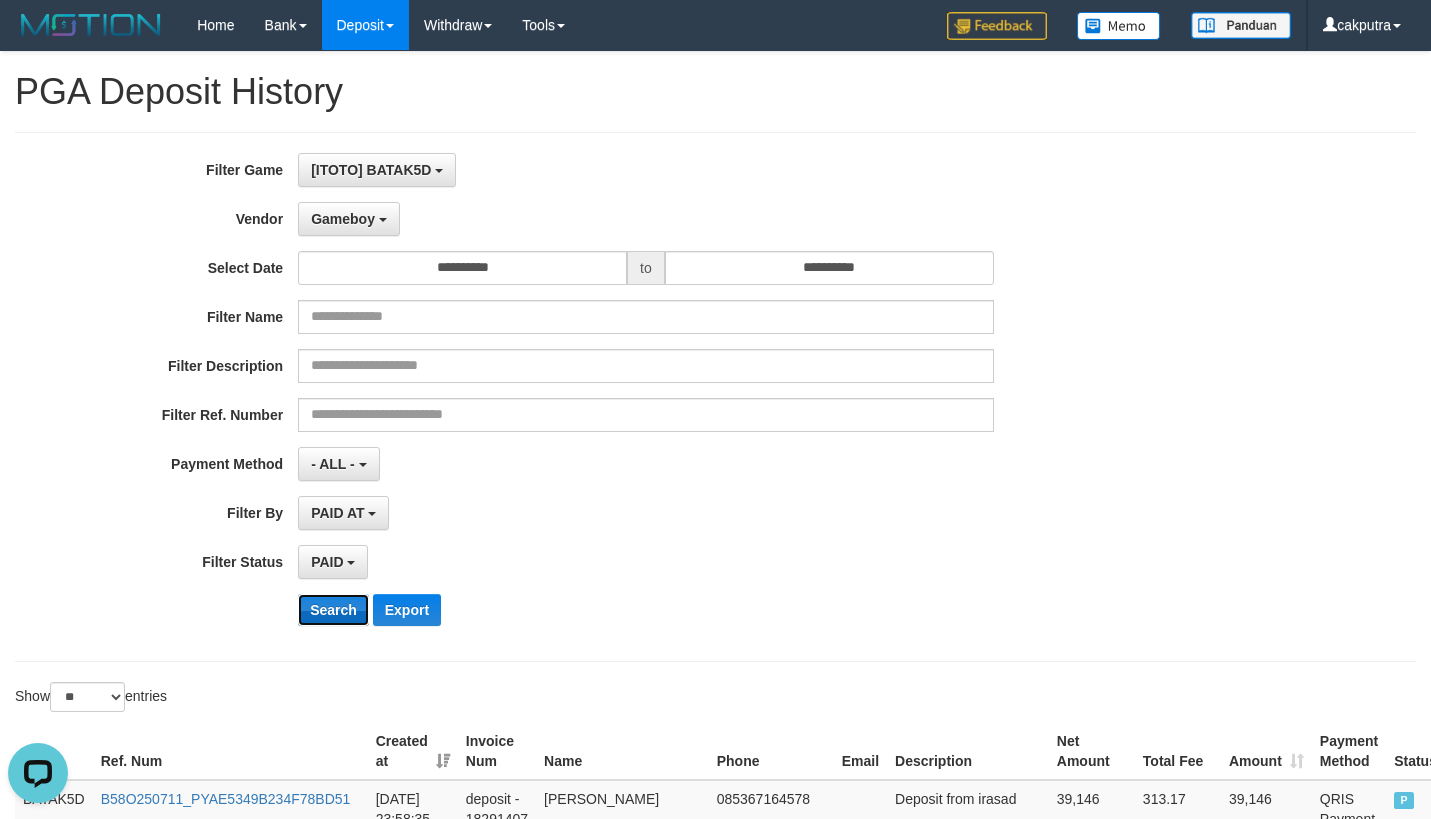 click on "Search" at bounding box center (333, 610) 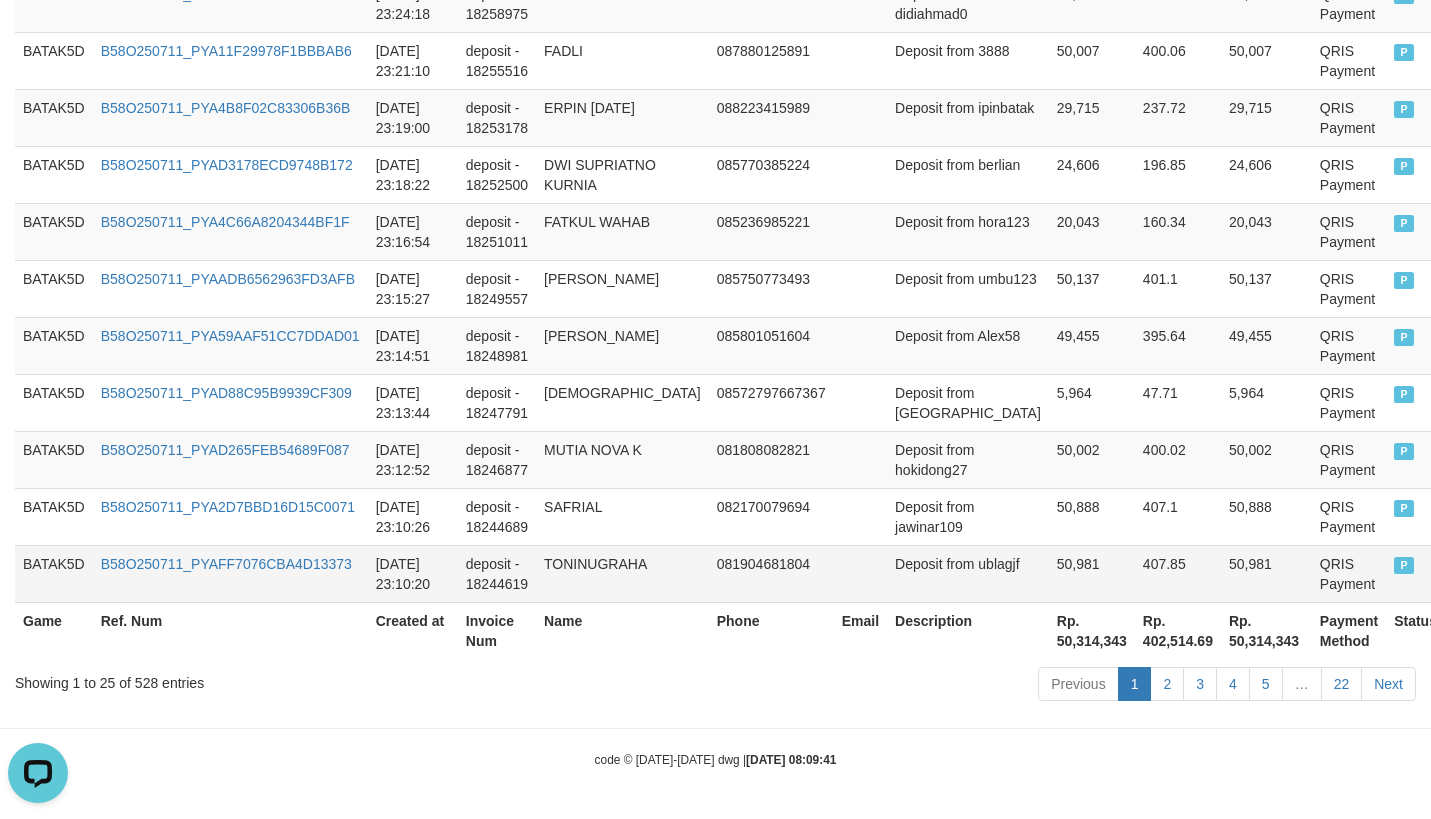 scroll, scrollTop: 1642, scrollLeft: 0, axis: vertical 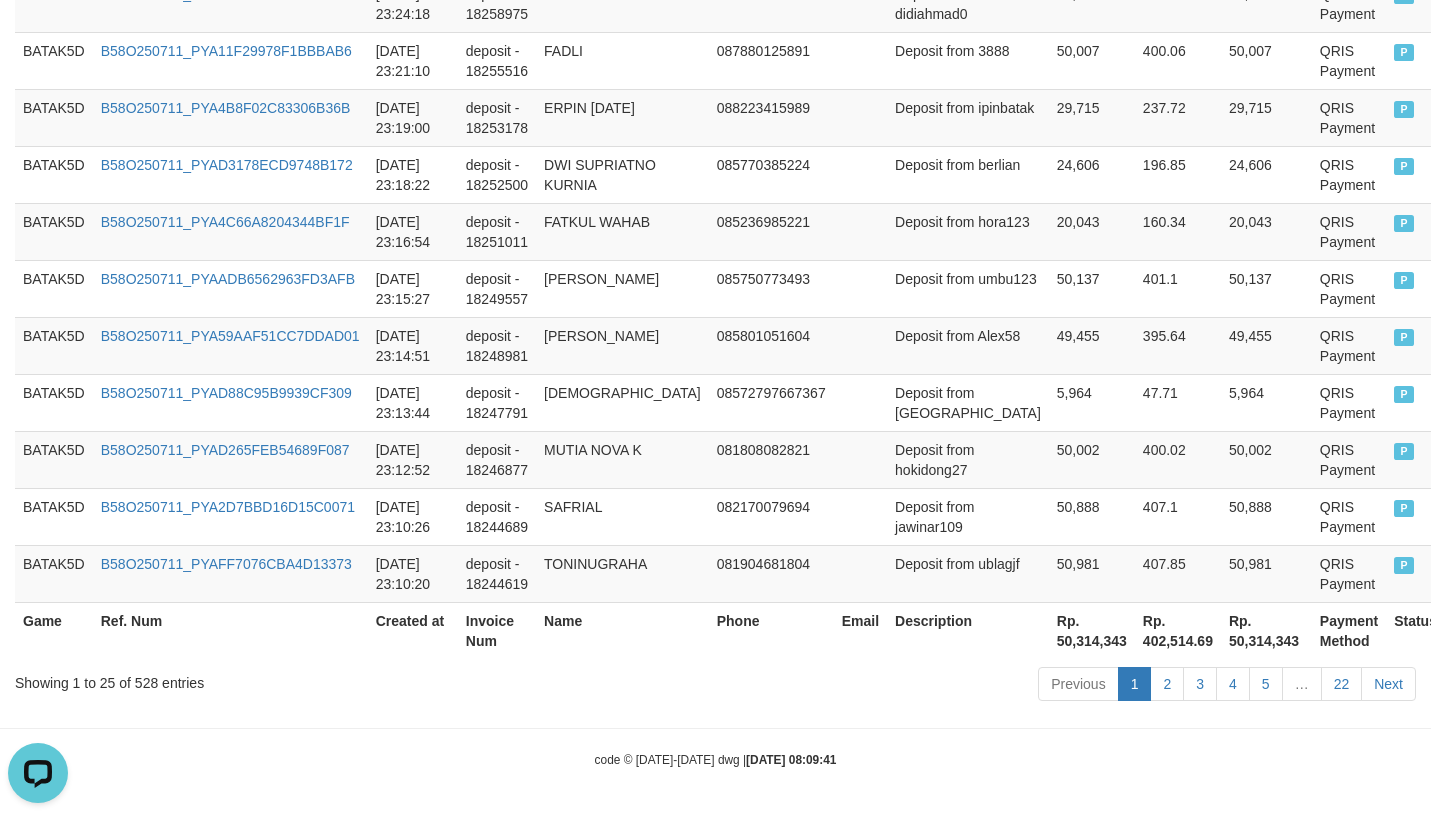 click on "Rp. 50,314,343" at bounding box center [1092, 630] 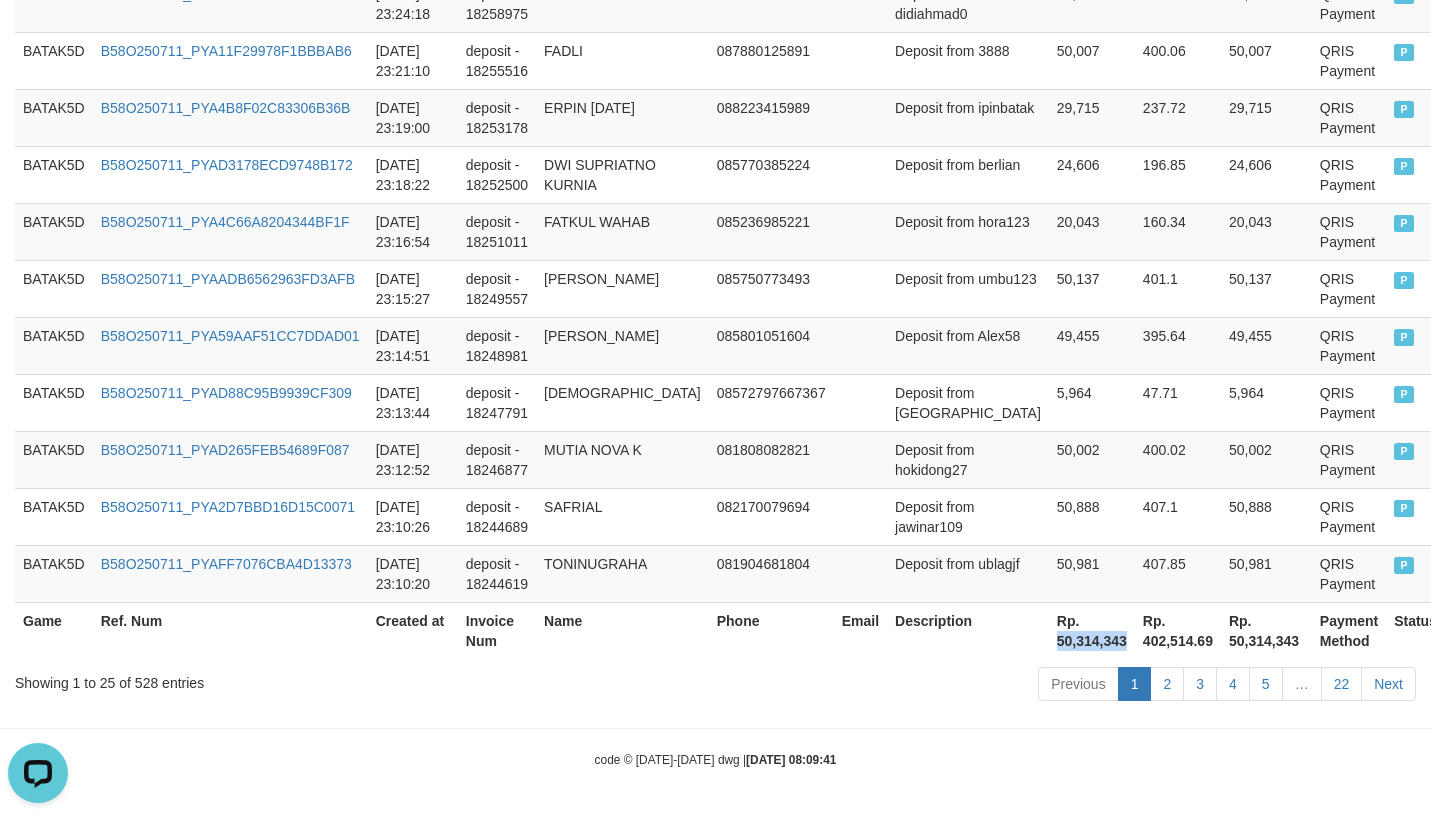 click on "Rp. 50,314,343" at bounding box center (1092, 630) 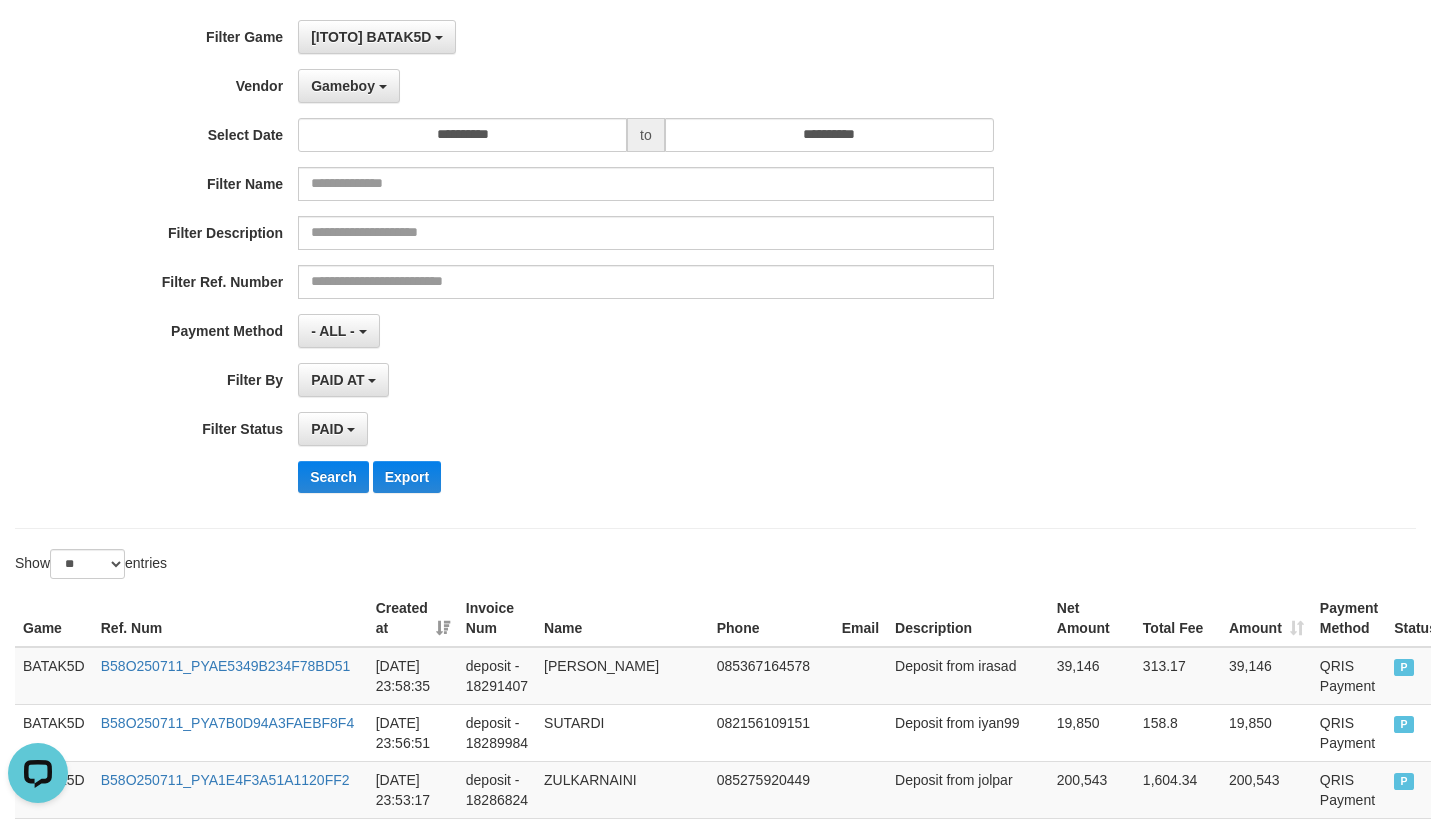 scroll, scrollTop: 0, scrollLeft: 0, axis: both 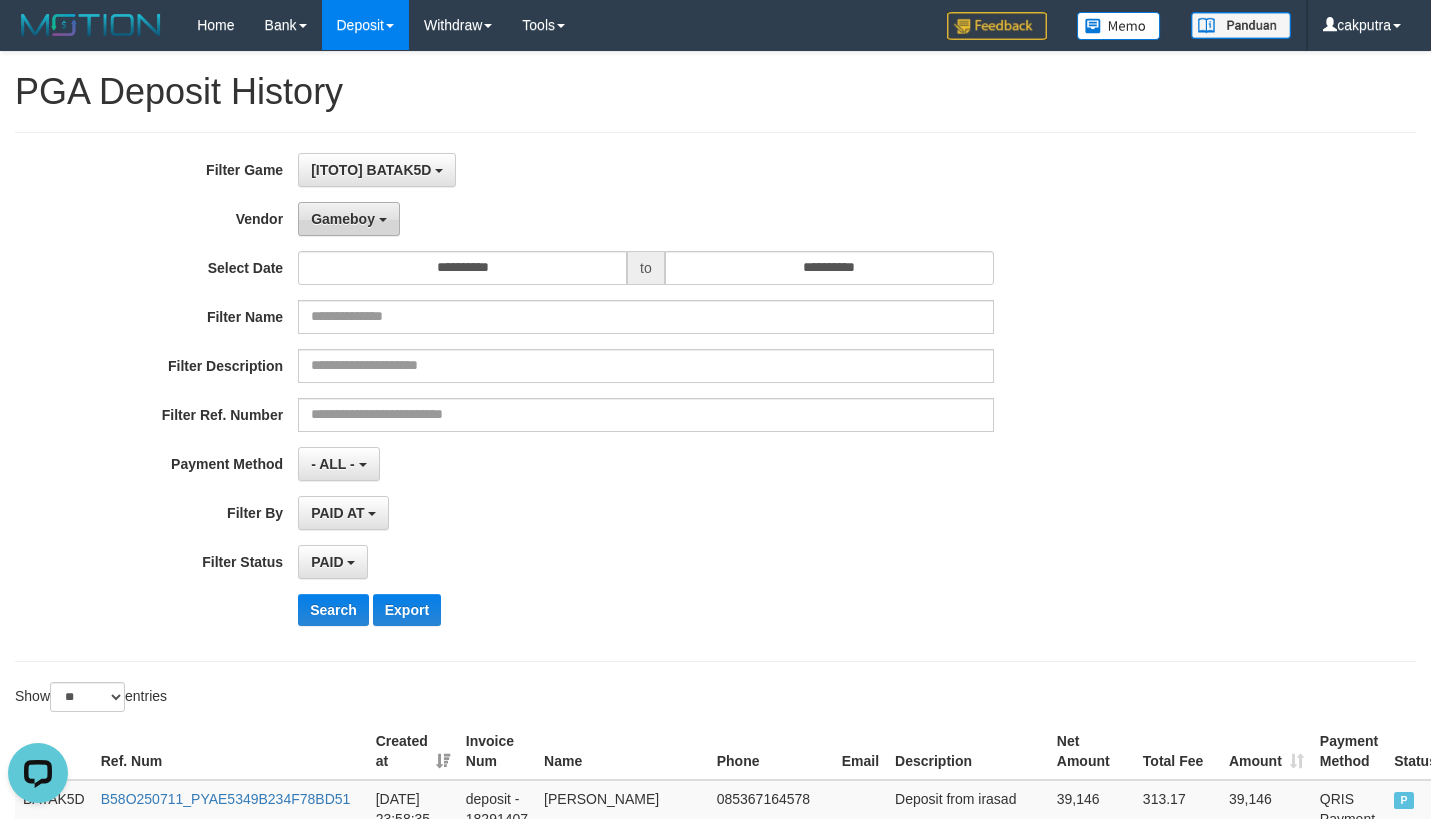 click on "Gameboy" at bounding box center (343, 219) 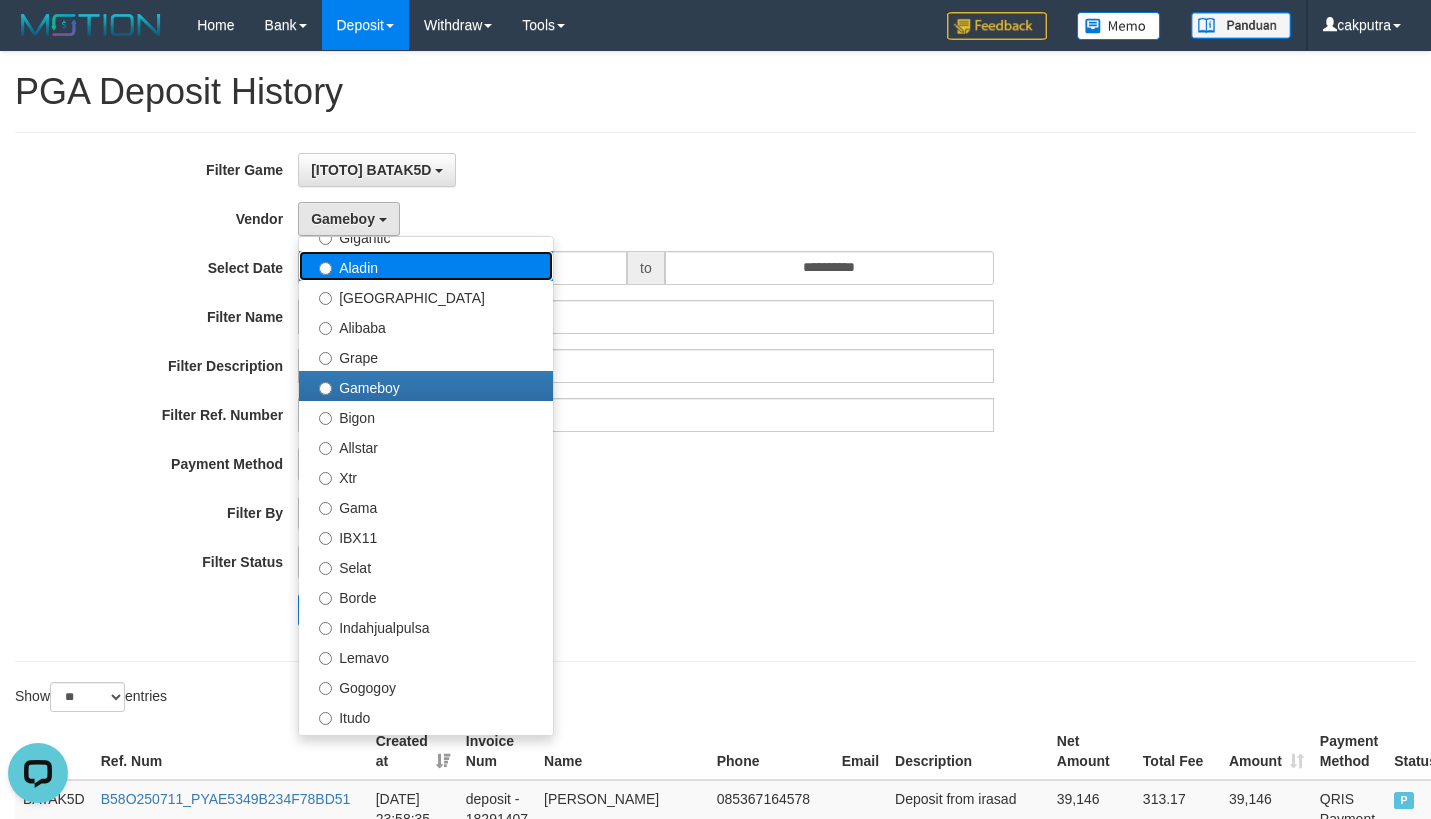 click on "Aladin" at bounding box center (426, 266) 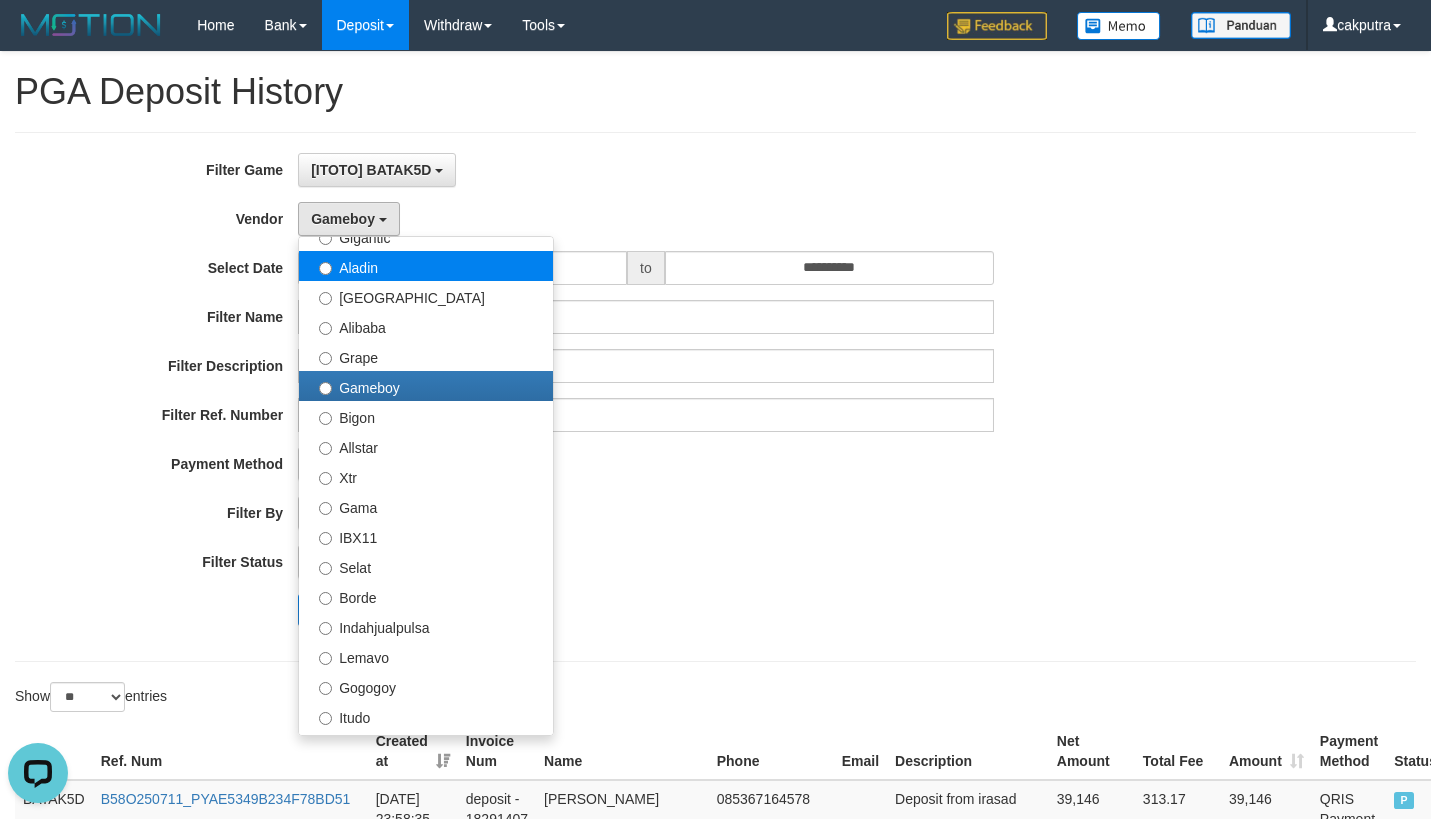 select on "**********" 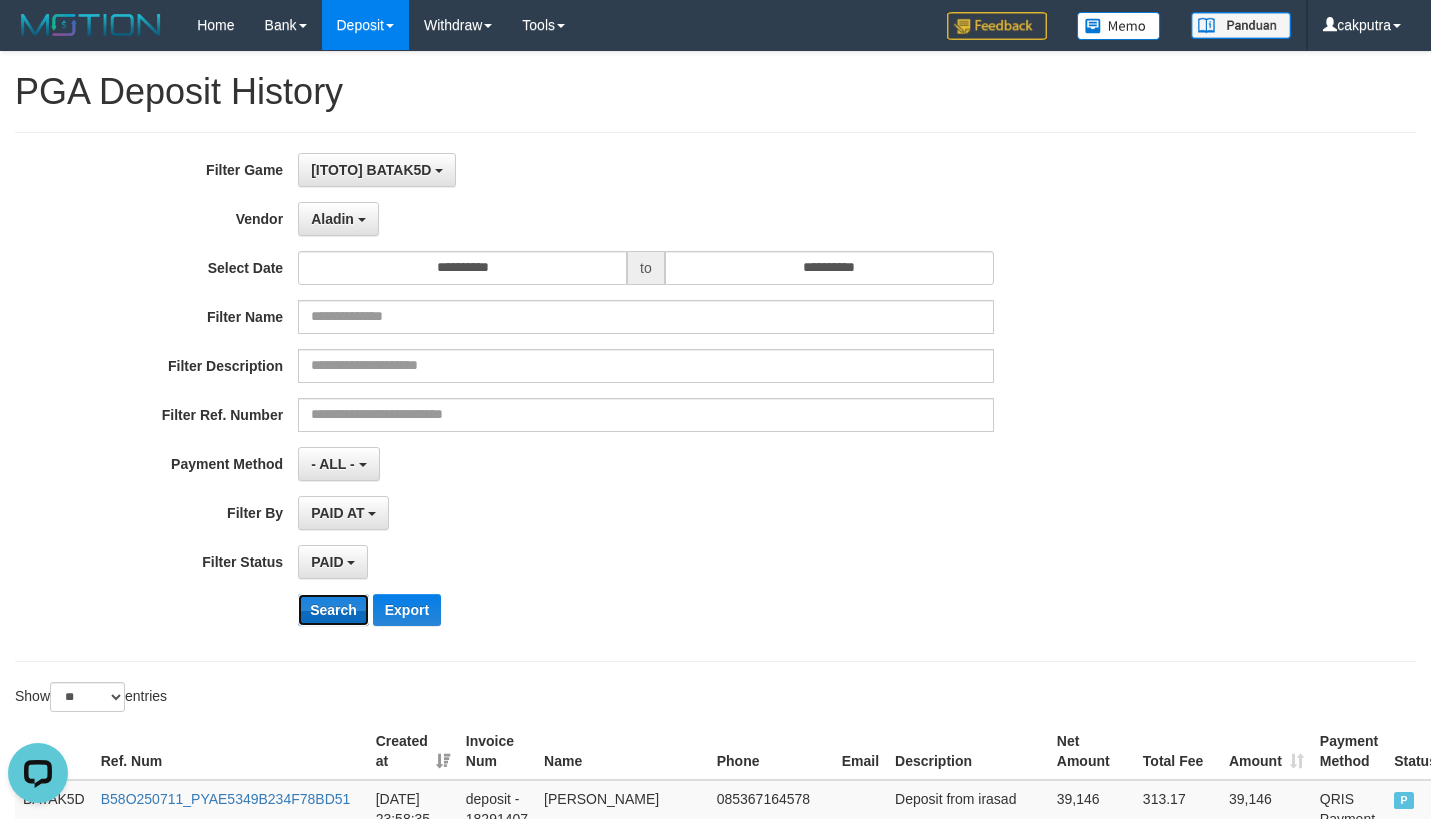 click on "Search" at bounding box center [333, 610] 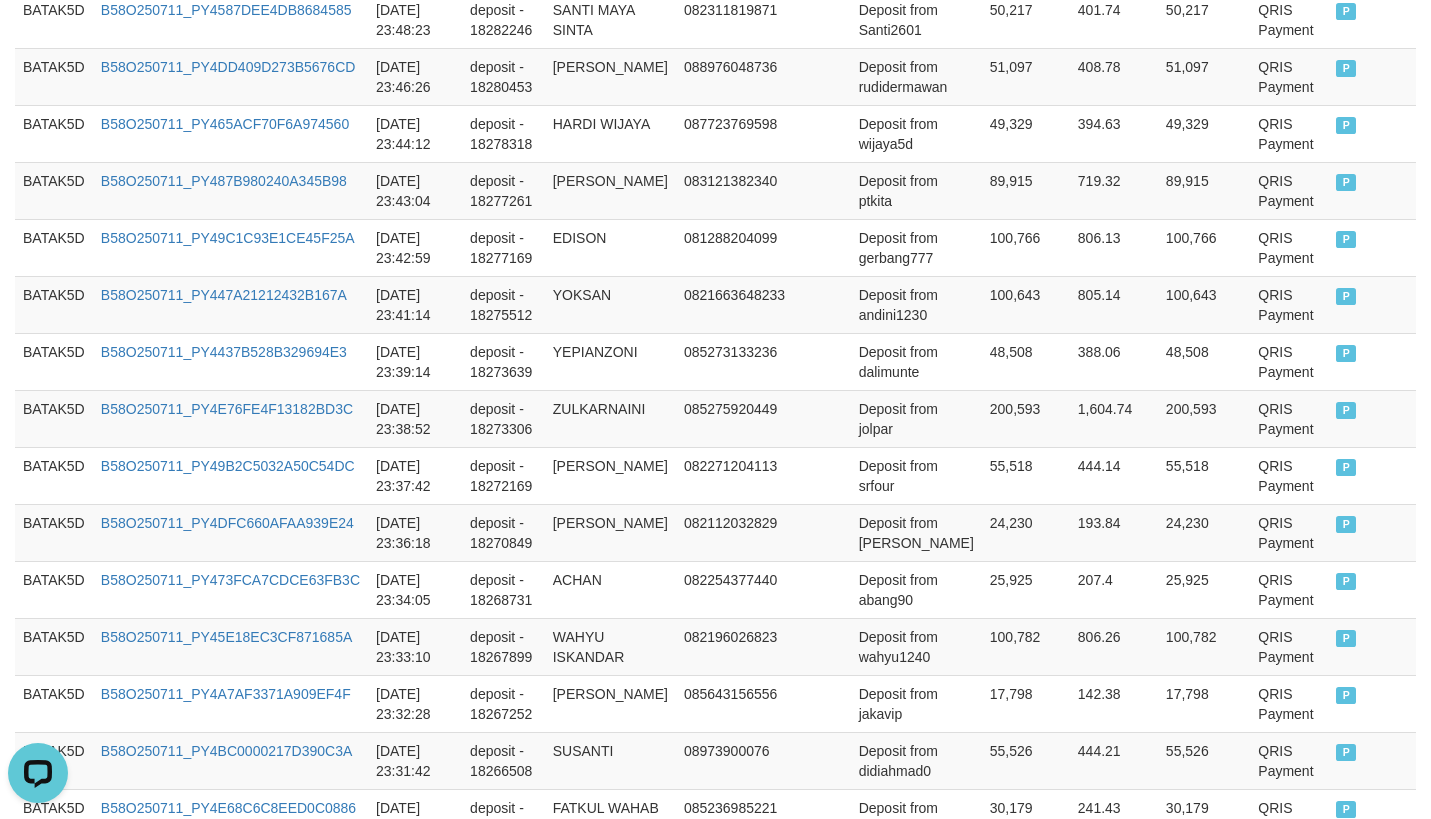 scroll, scrollTop: 1621, scrollLeft: 0, axis: vertical 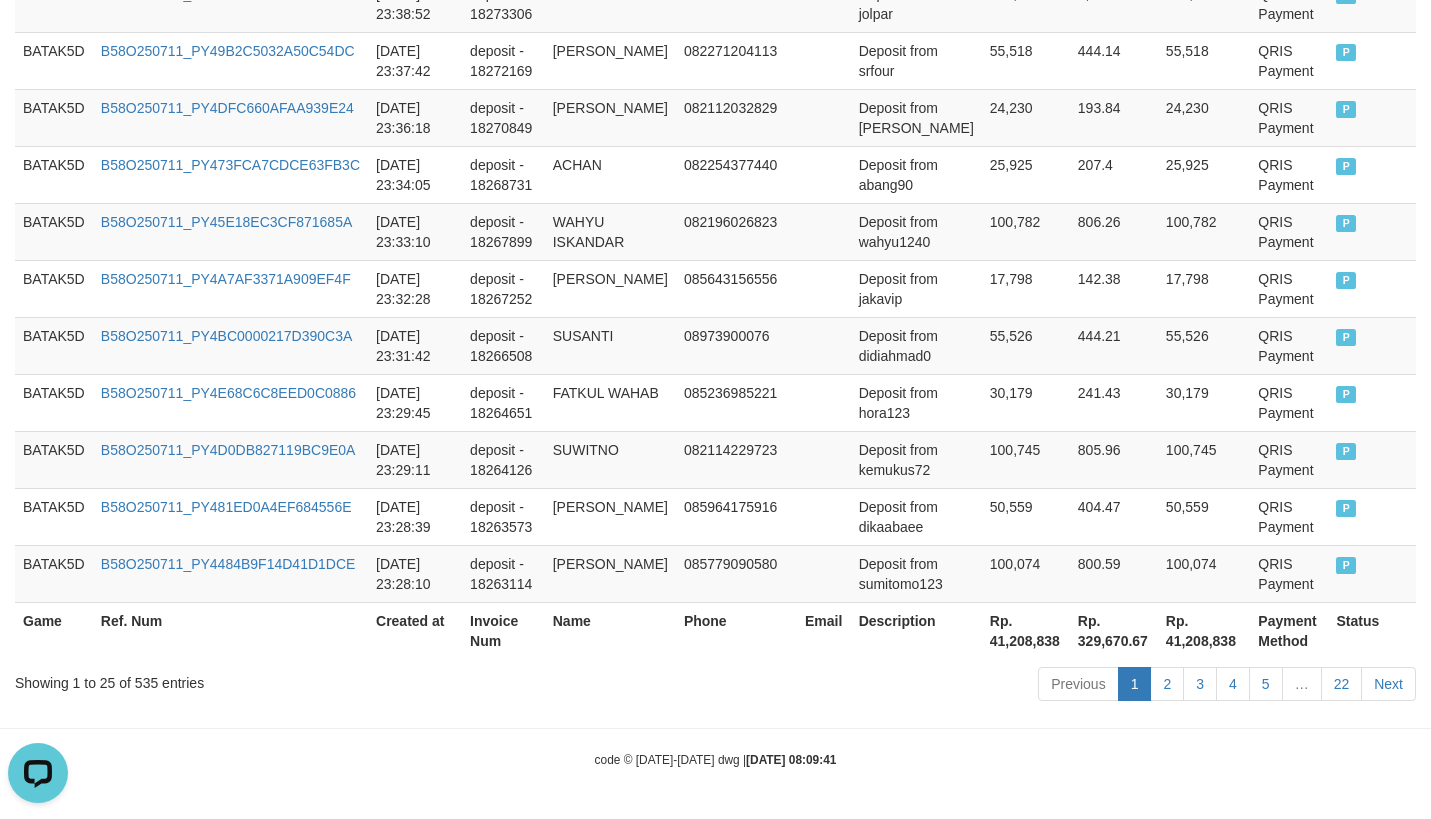 click on "Rp. 41,208,838" at bounding box center [1026, 630] 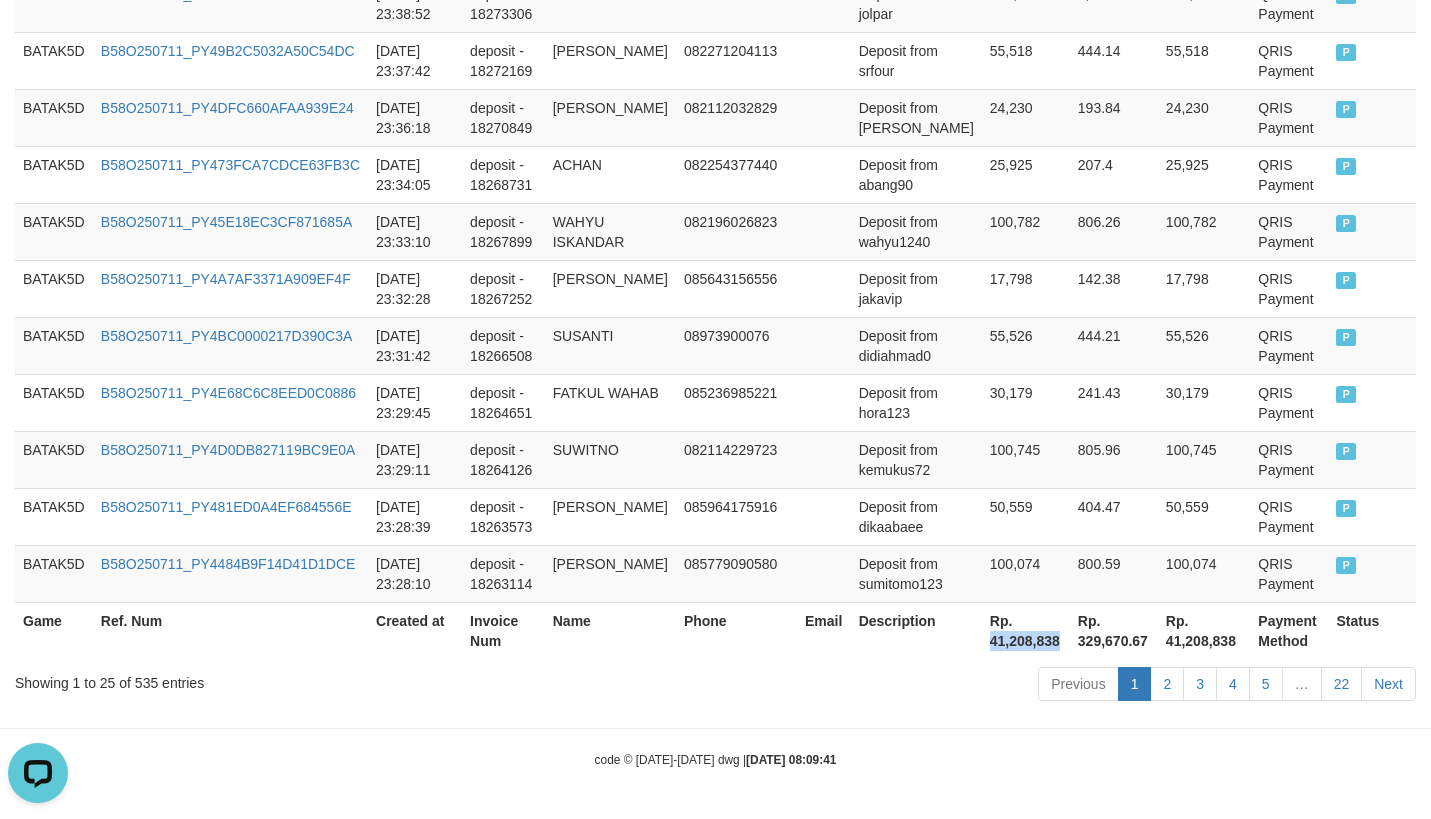 click on "Rp. 41,208,838" at bounding box center (1026, 630) 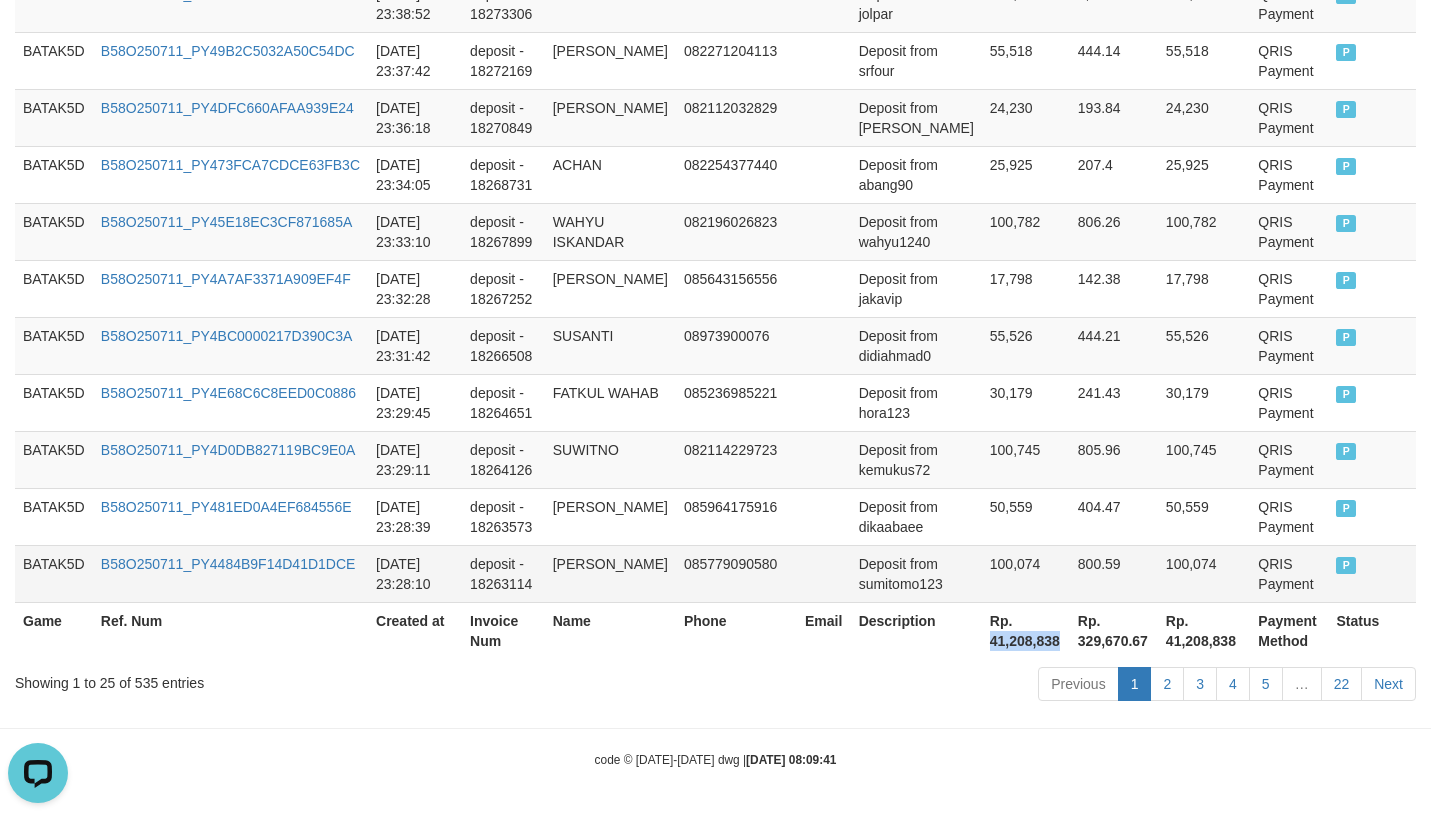 copy on "41,208,838" 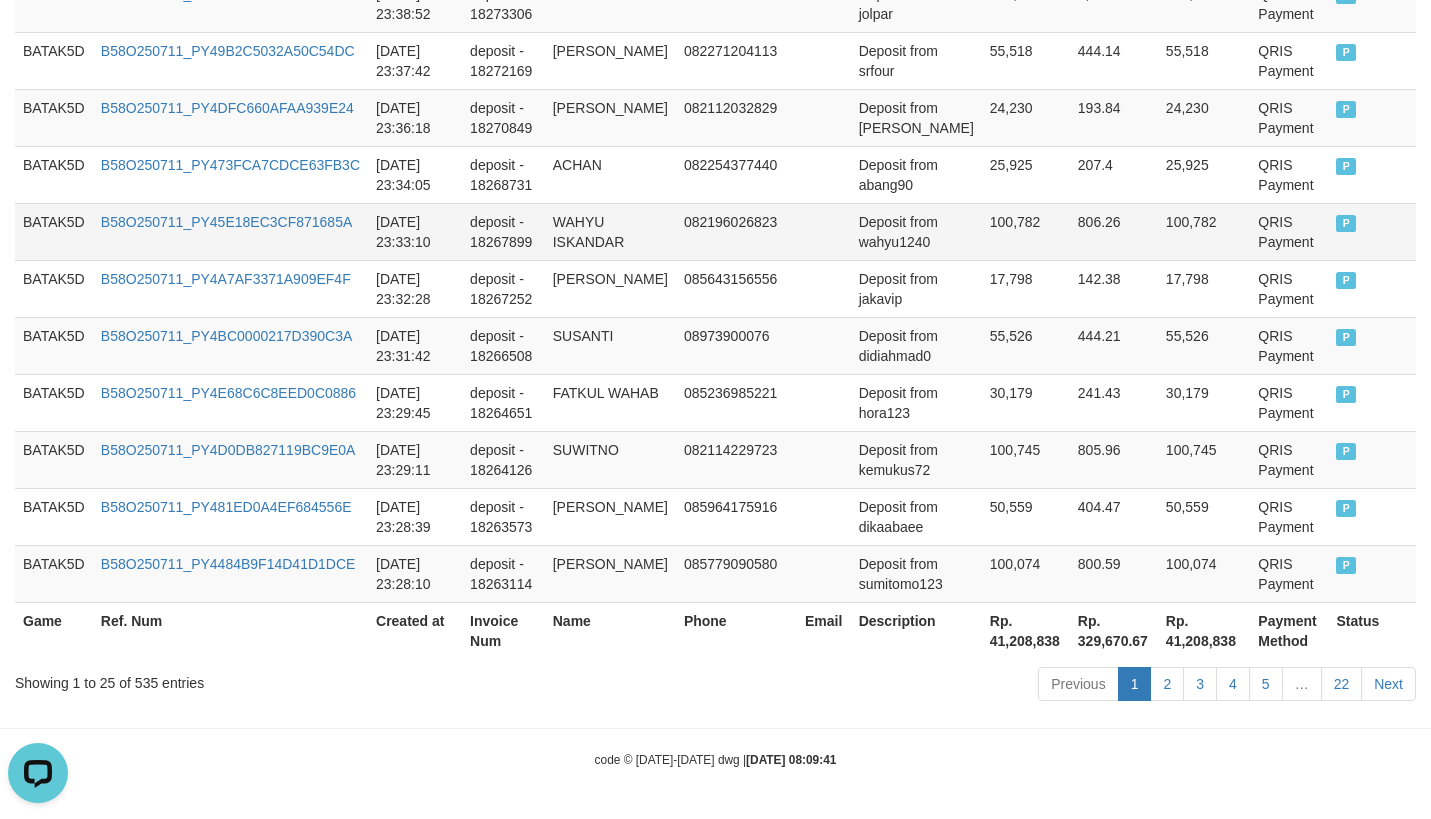 click on "WAHYU ISKANDAR" at bounding box center (610, 231) 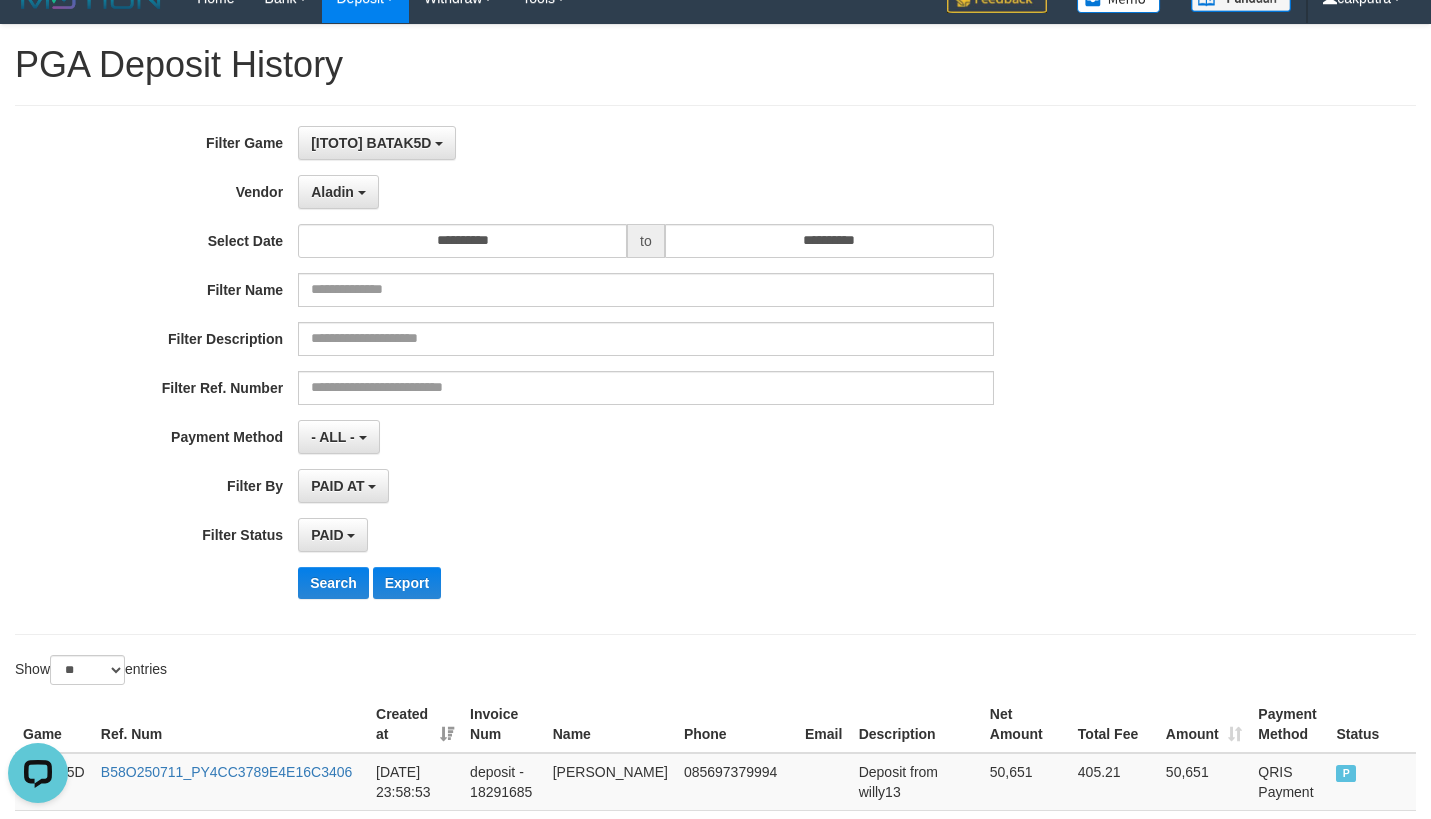 scroll, scrollTop: 0, scrollLeft: 0, axis: both 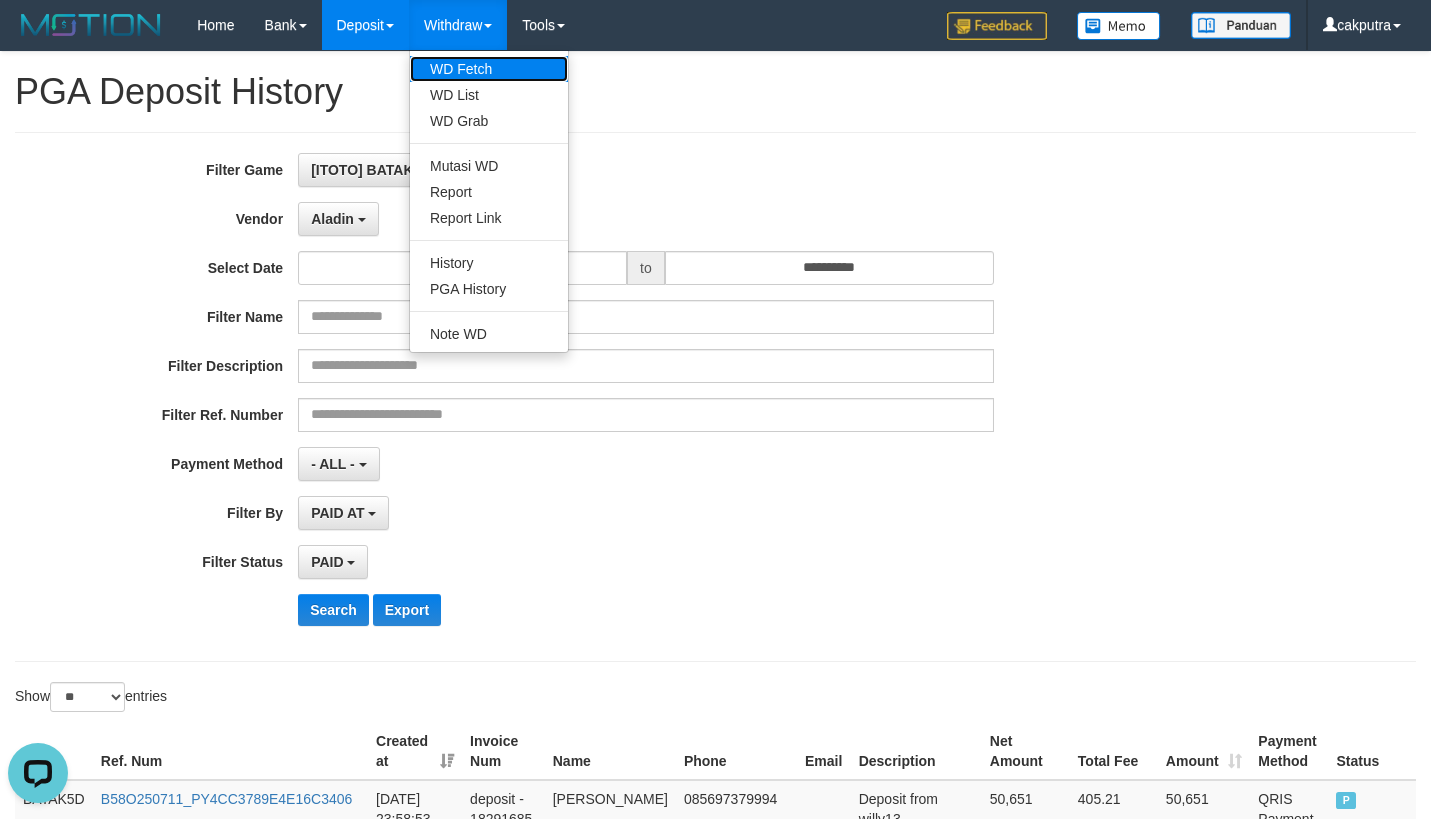 click on "WD Fetch" at bounding box center [489, 69] 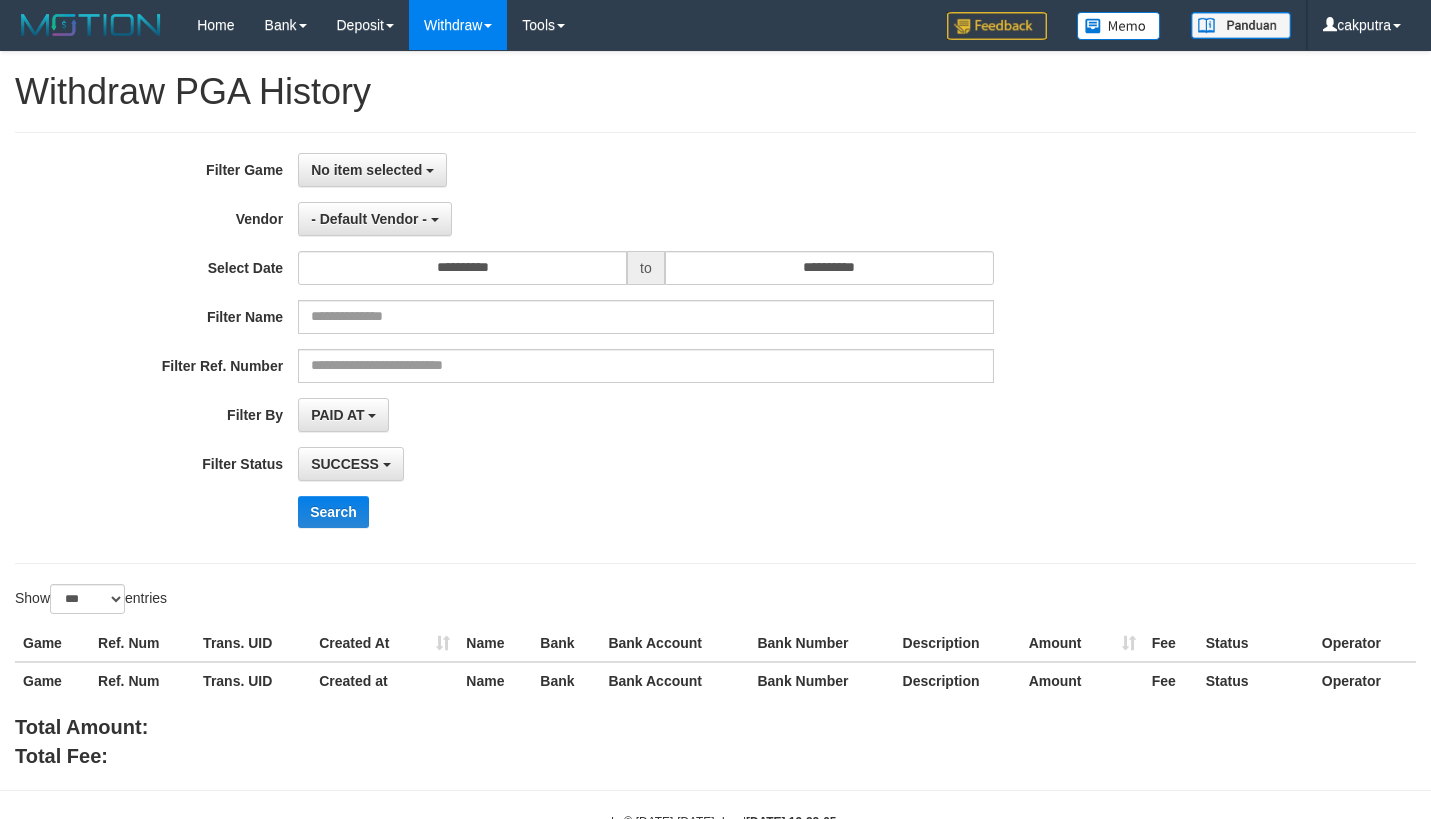select on "**********" 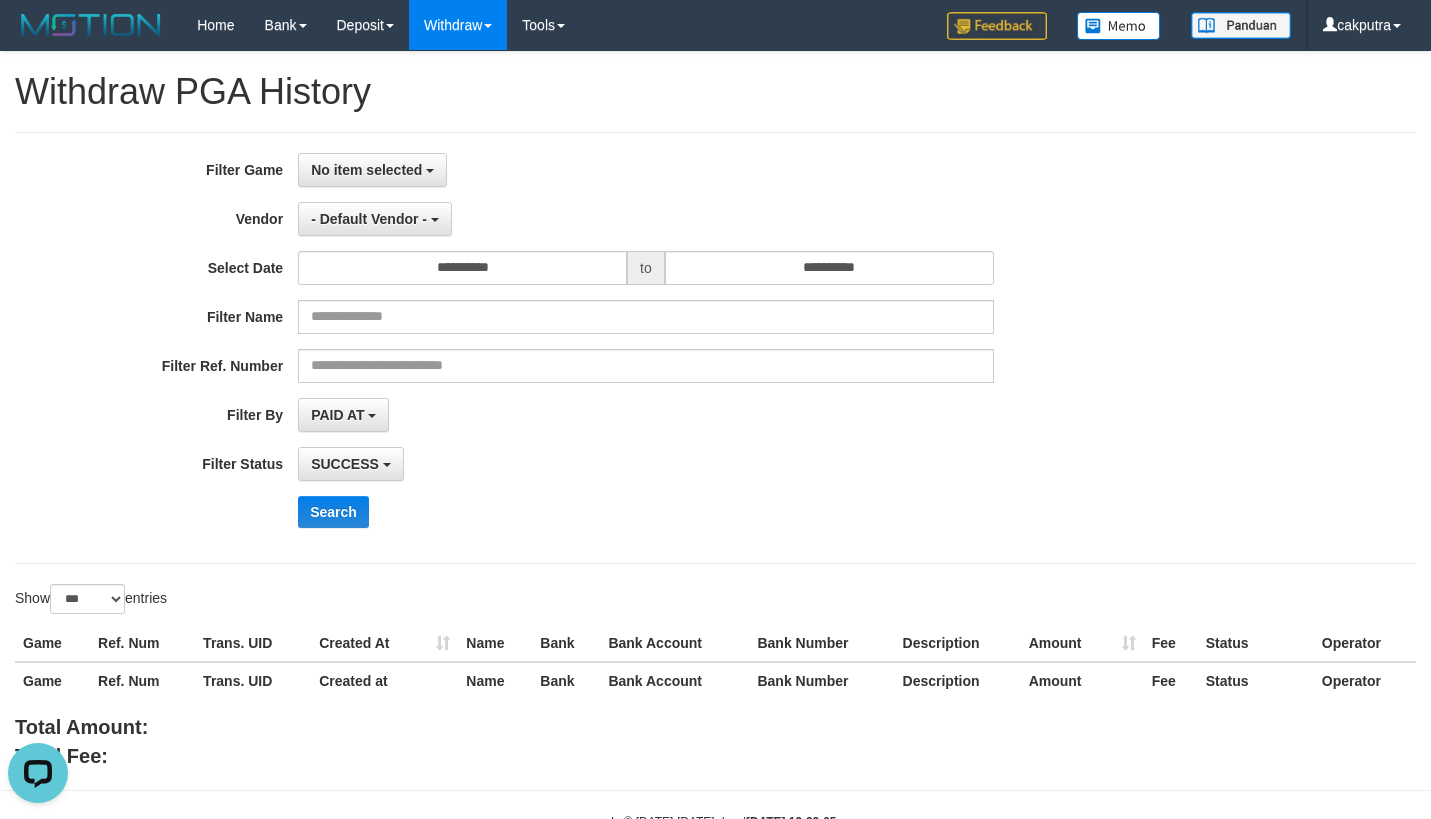scroll, scrollTop: 0, scrollLeft: 0, axis: both 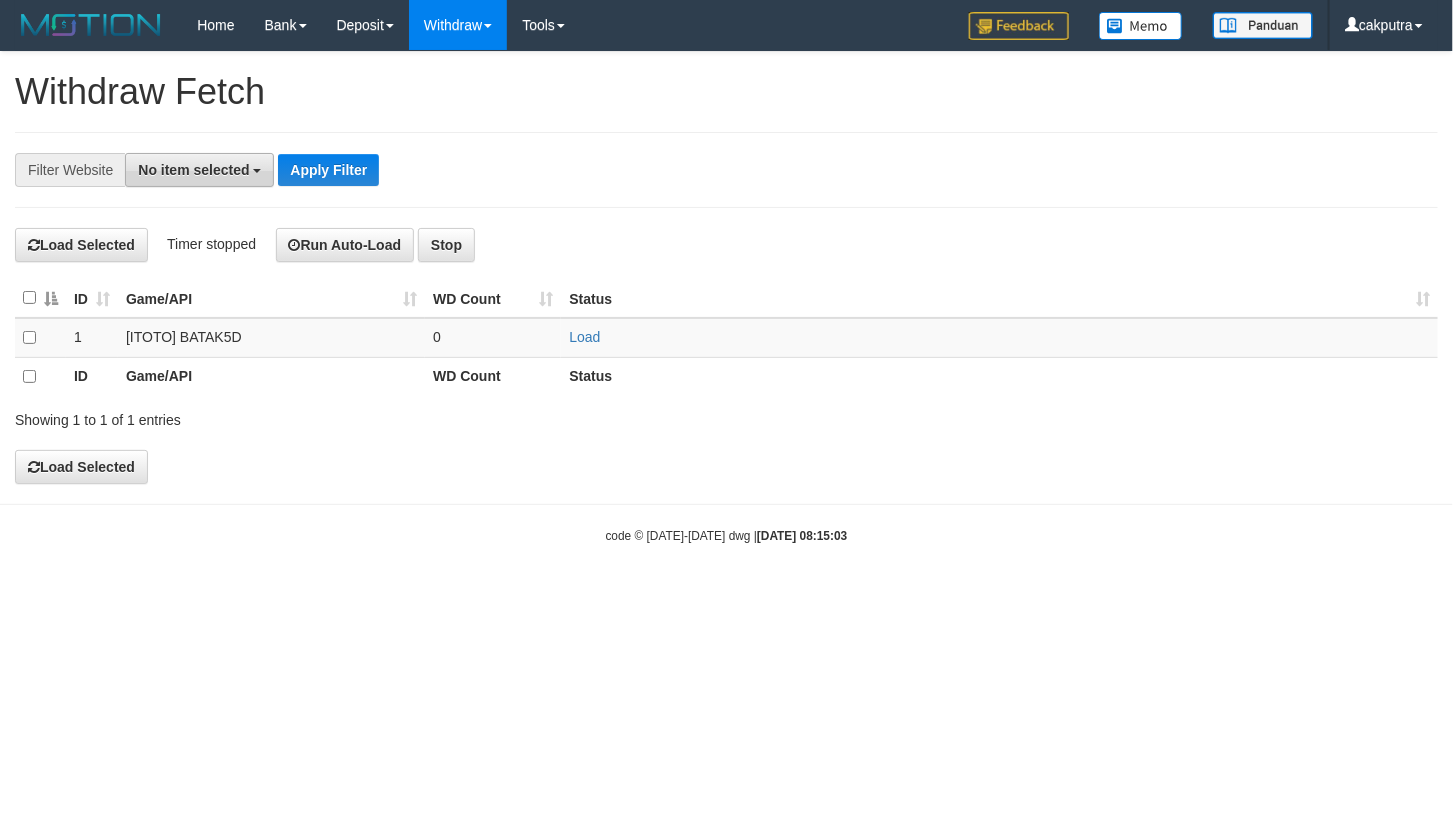 click on "No item selected" at bounding box center [193, 170] 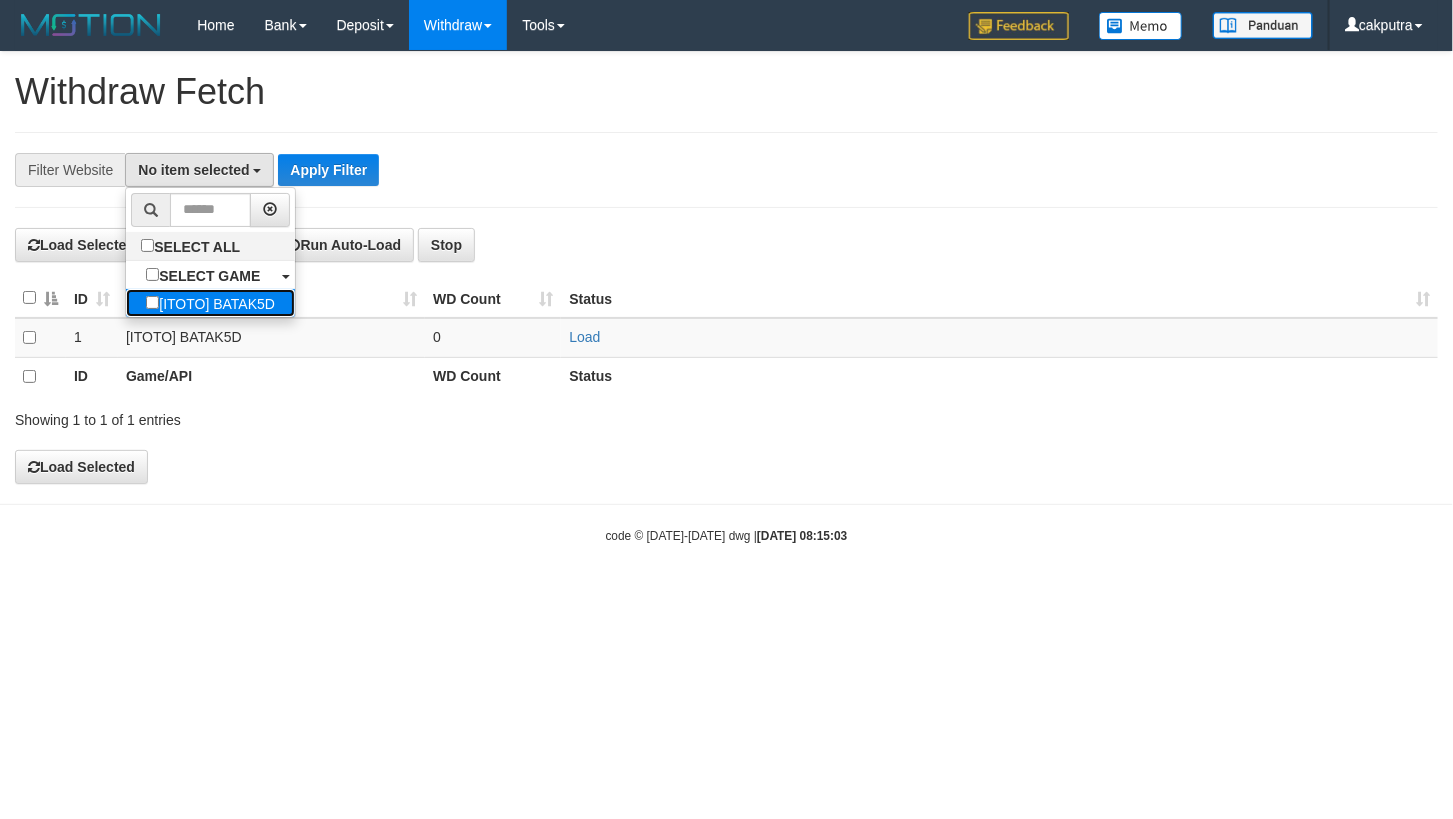 click on "[ITOTO] BATAK5D" at bounding box center (210, 303) 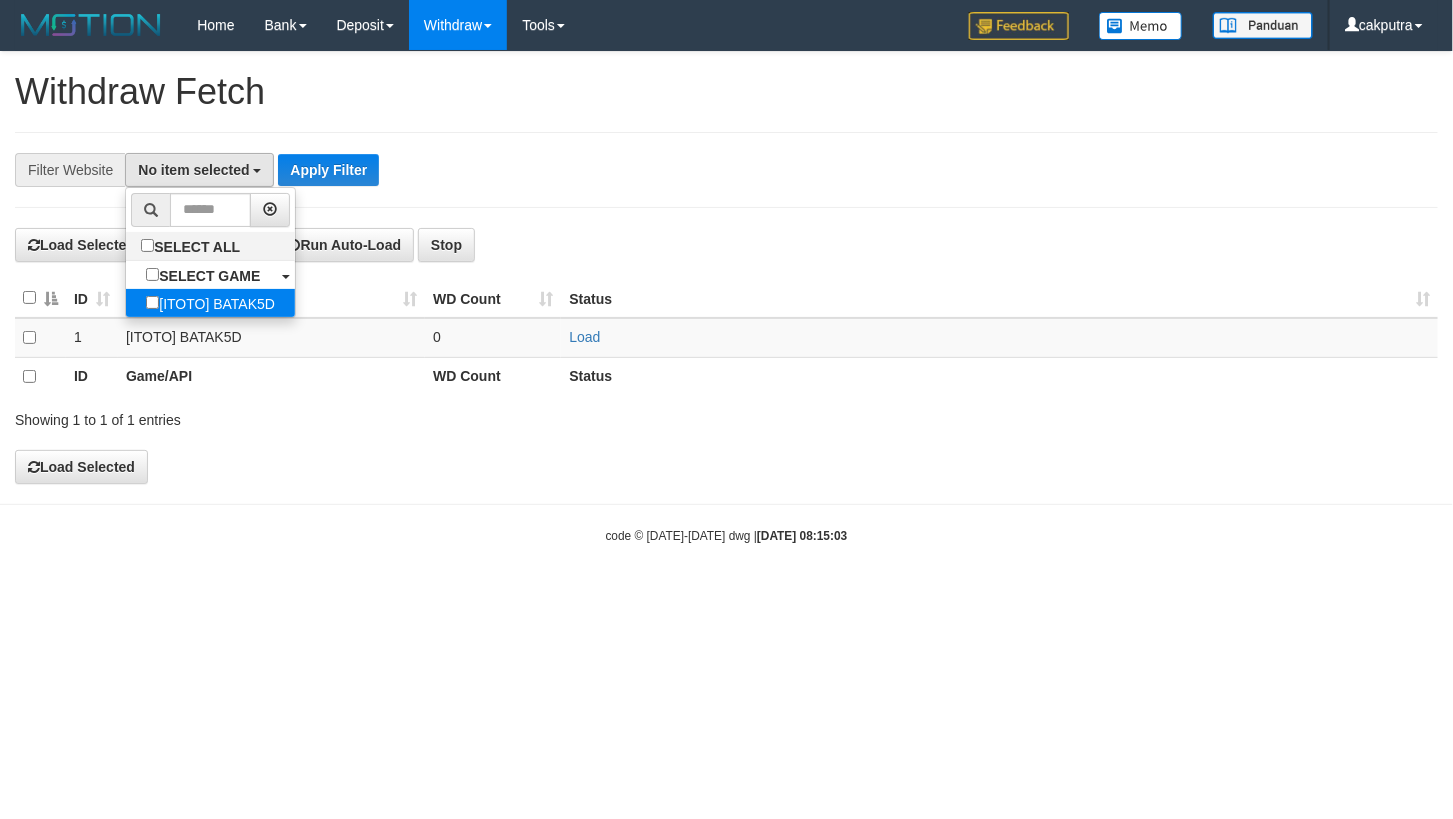select on "****" 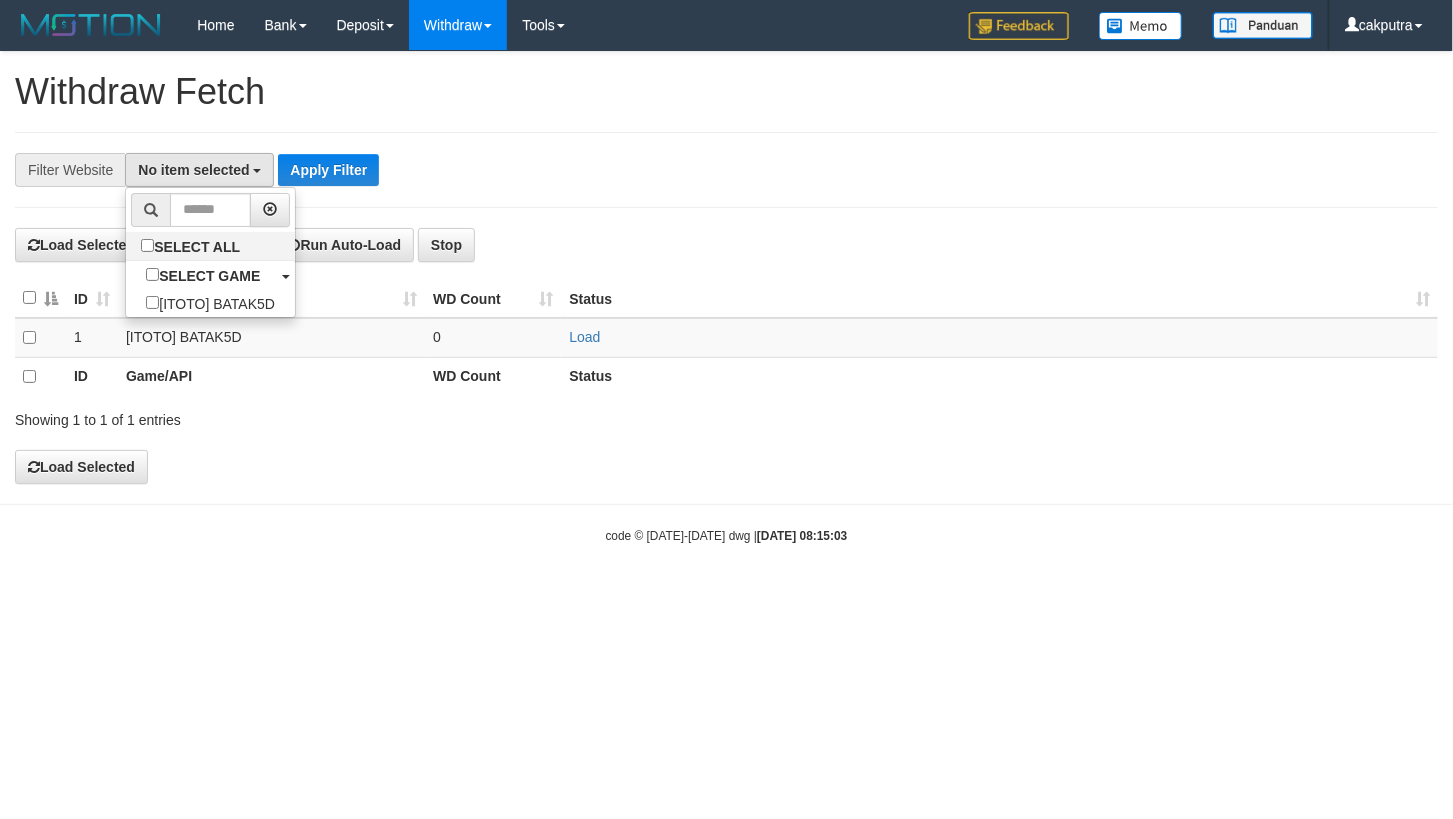 scroll, scrollTop: 18, scrollLeft: 0, axis: vertical 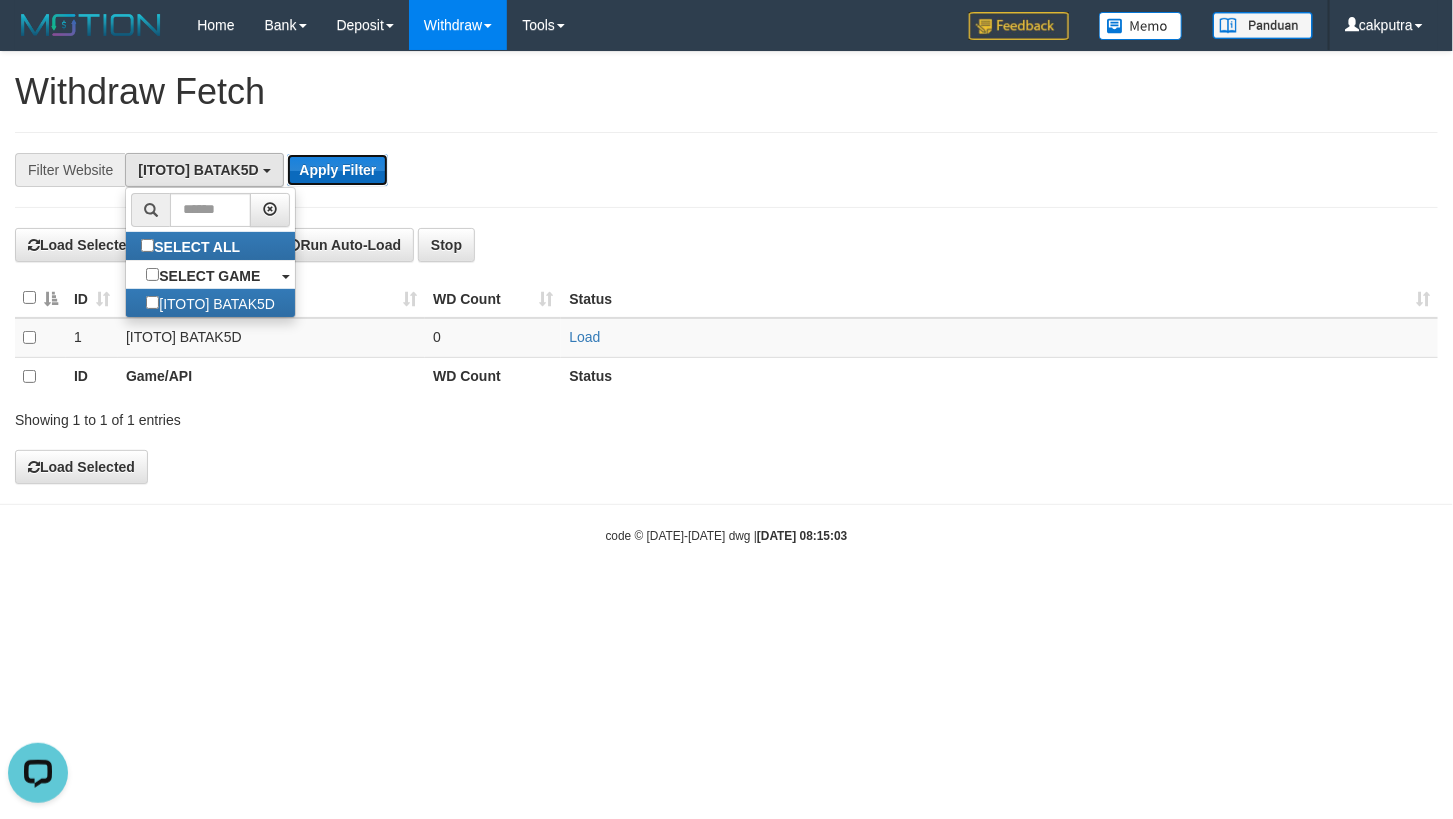 click on "Apply Filter" at bounding box center [337, 170] 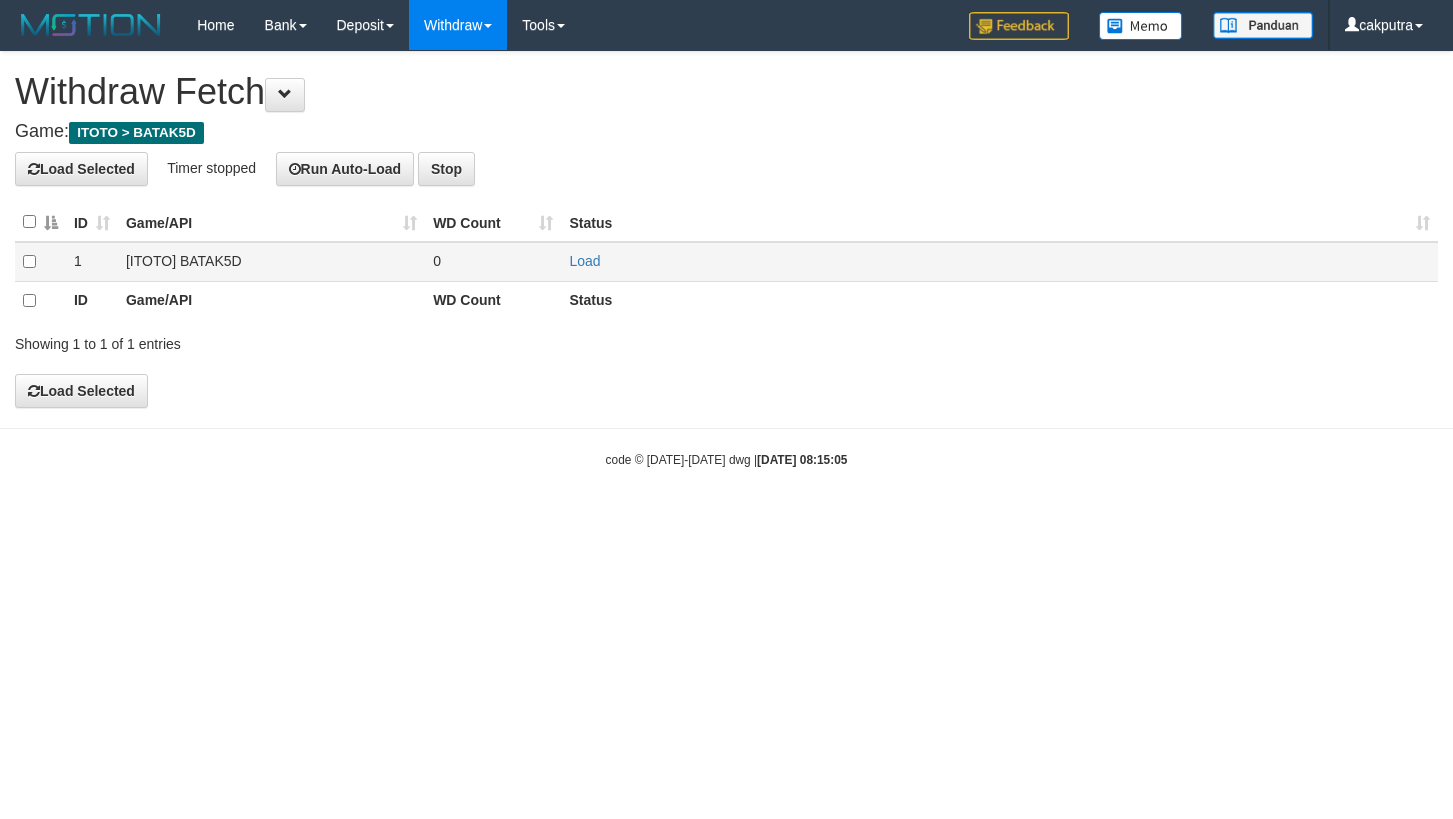 scroll, scrollTop: 0, scrollLeft: 0, axis: both 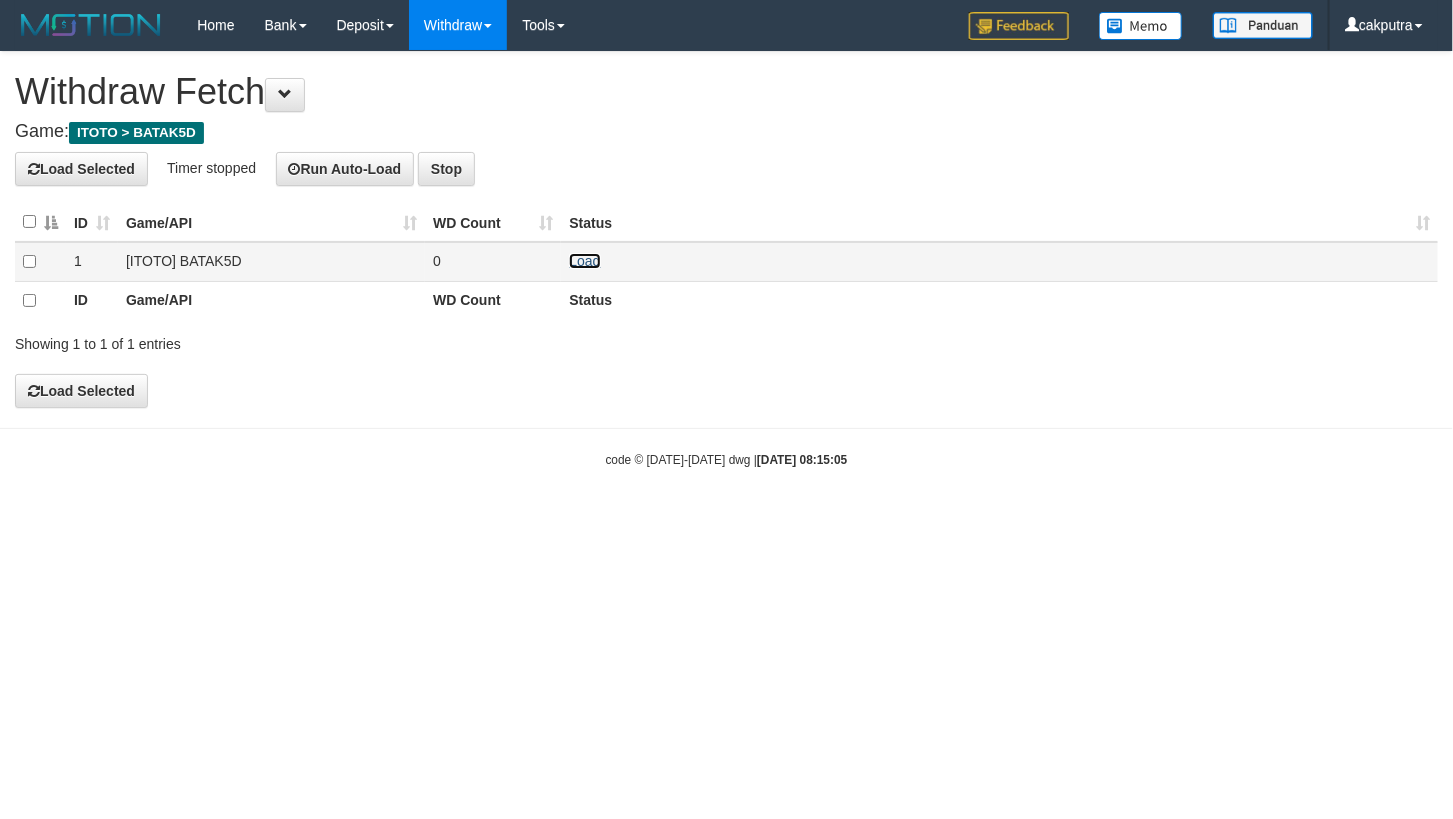 click on "Load" at bounding box center (584, 261) 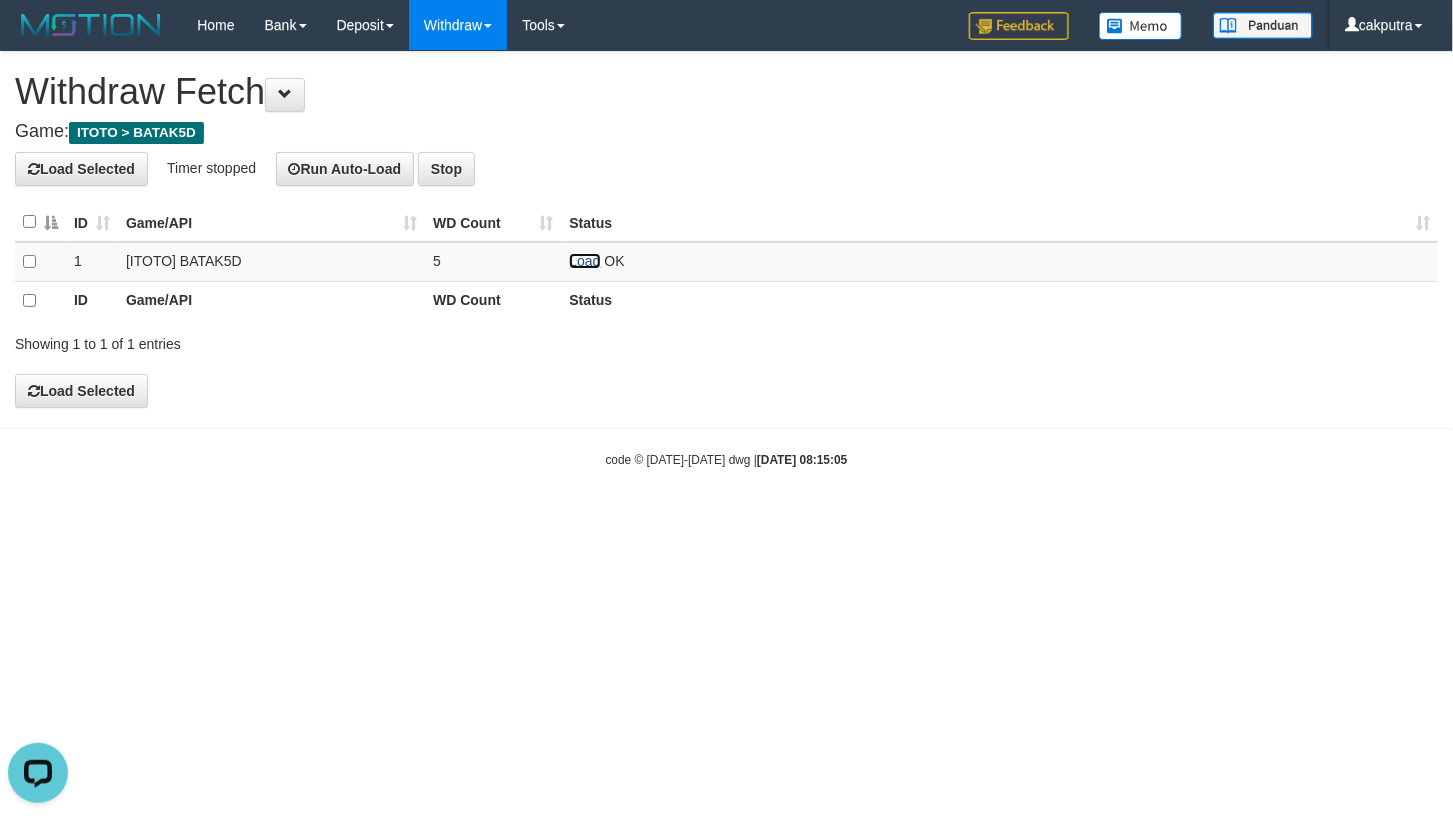 scroll, scrollTop: 0, scrollLeft: 0, axis: both 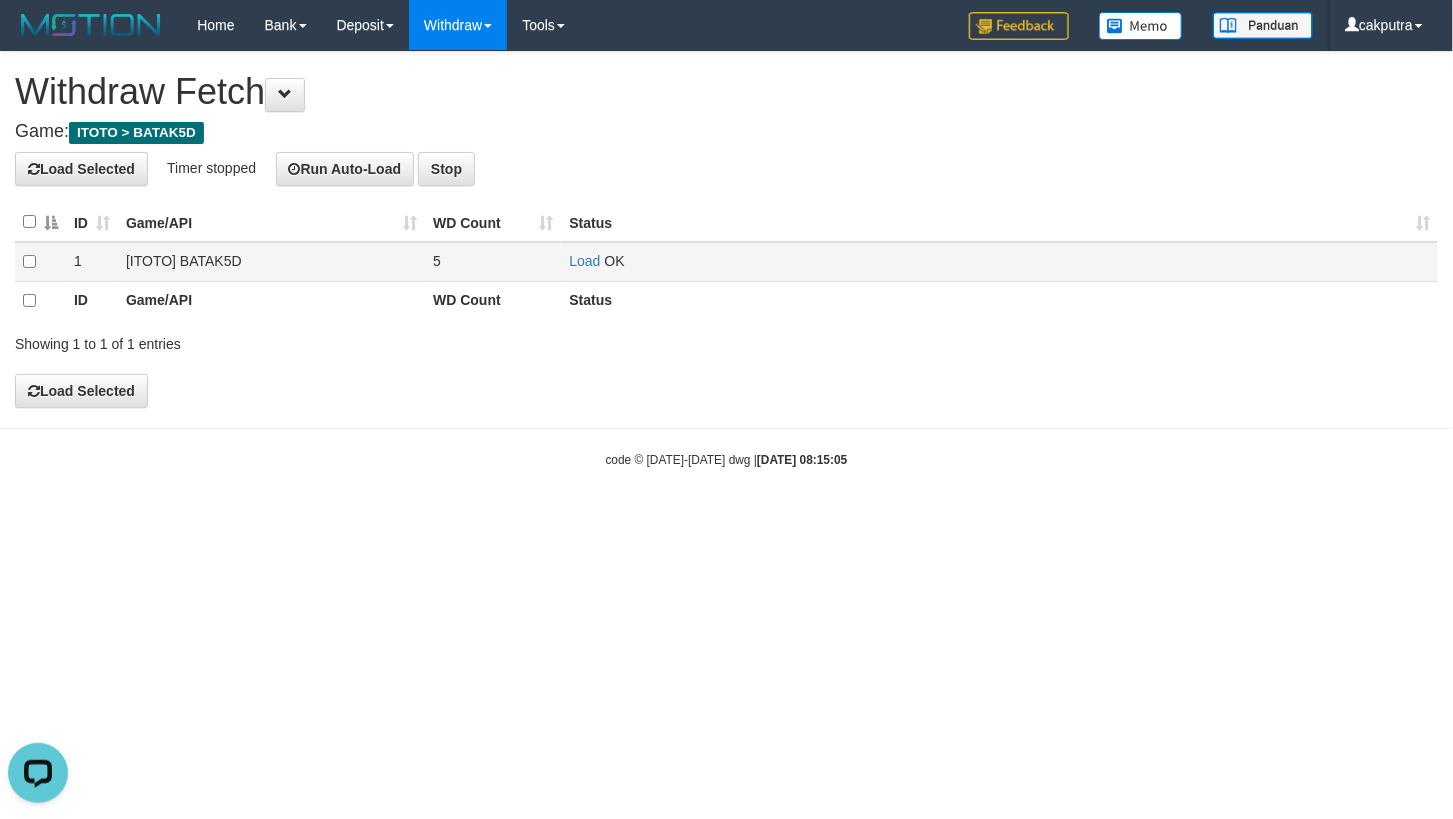 click on "Load
OK" at bounding box center [999, 261] 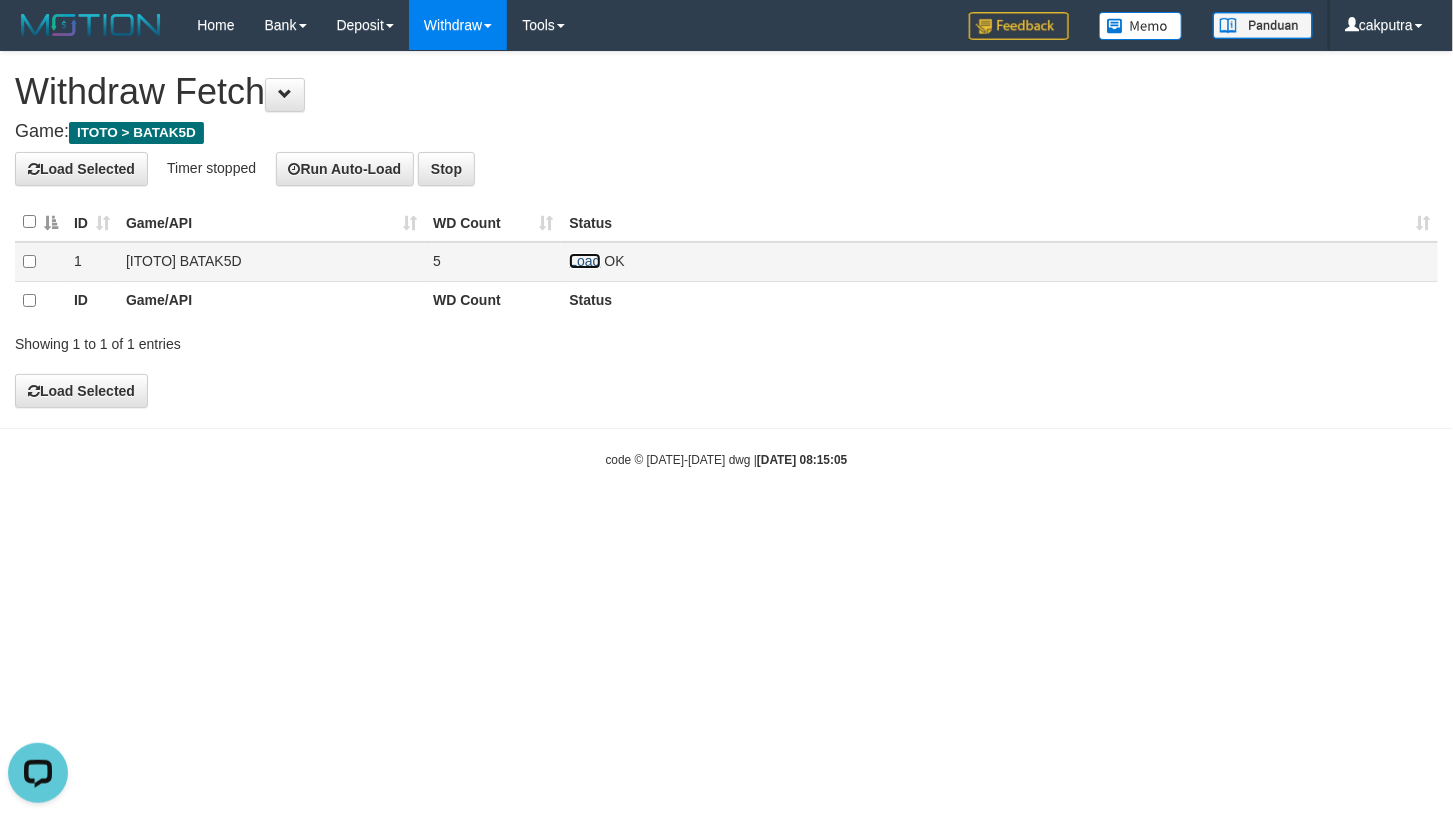 click on "Load" at bounding box center [584, 261] 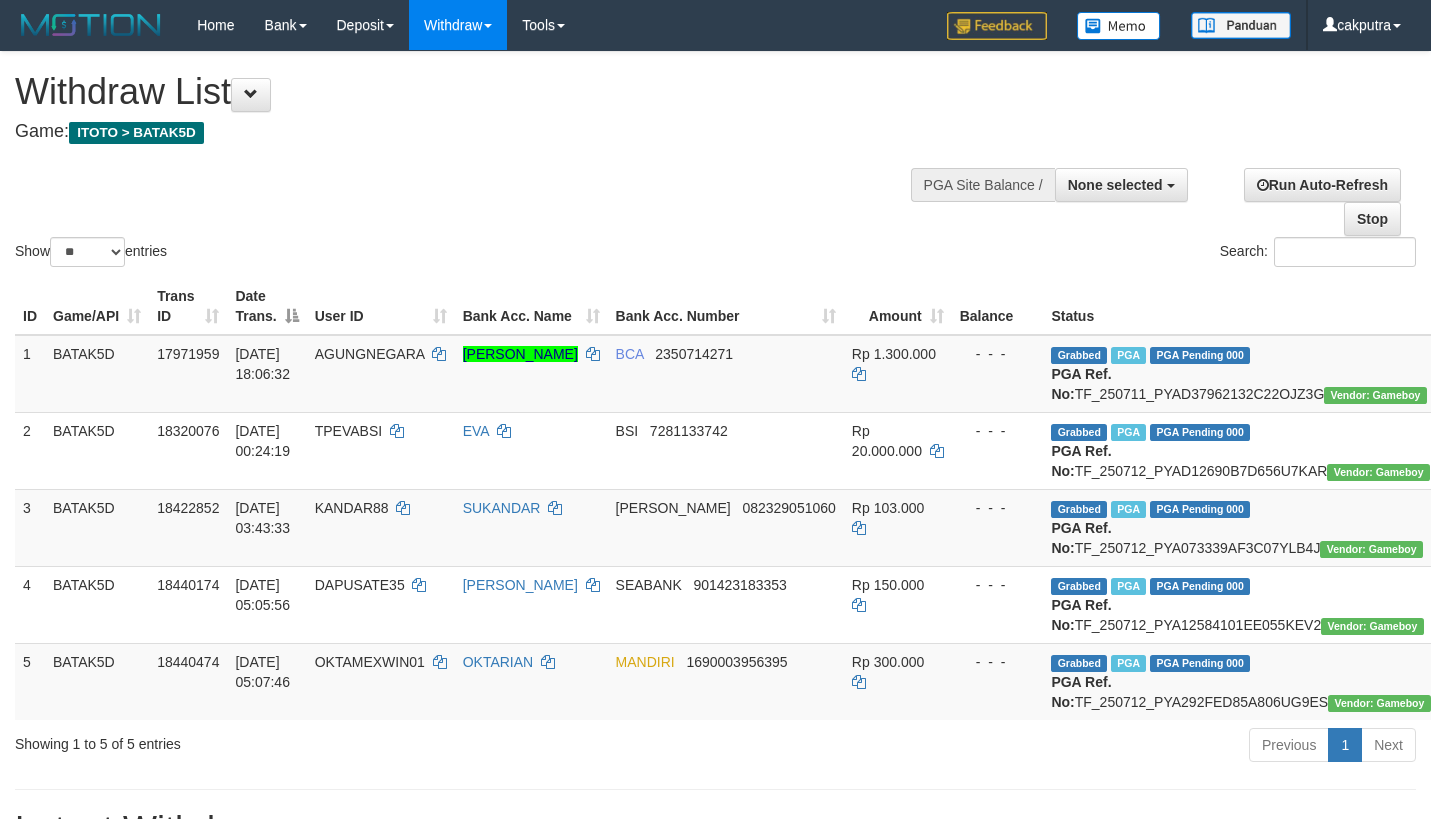 select 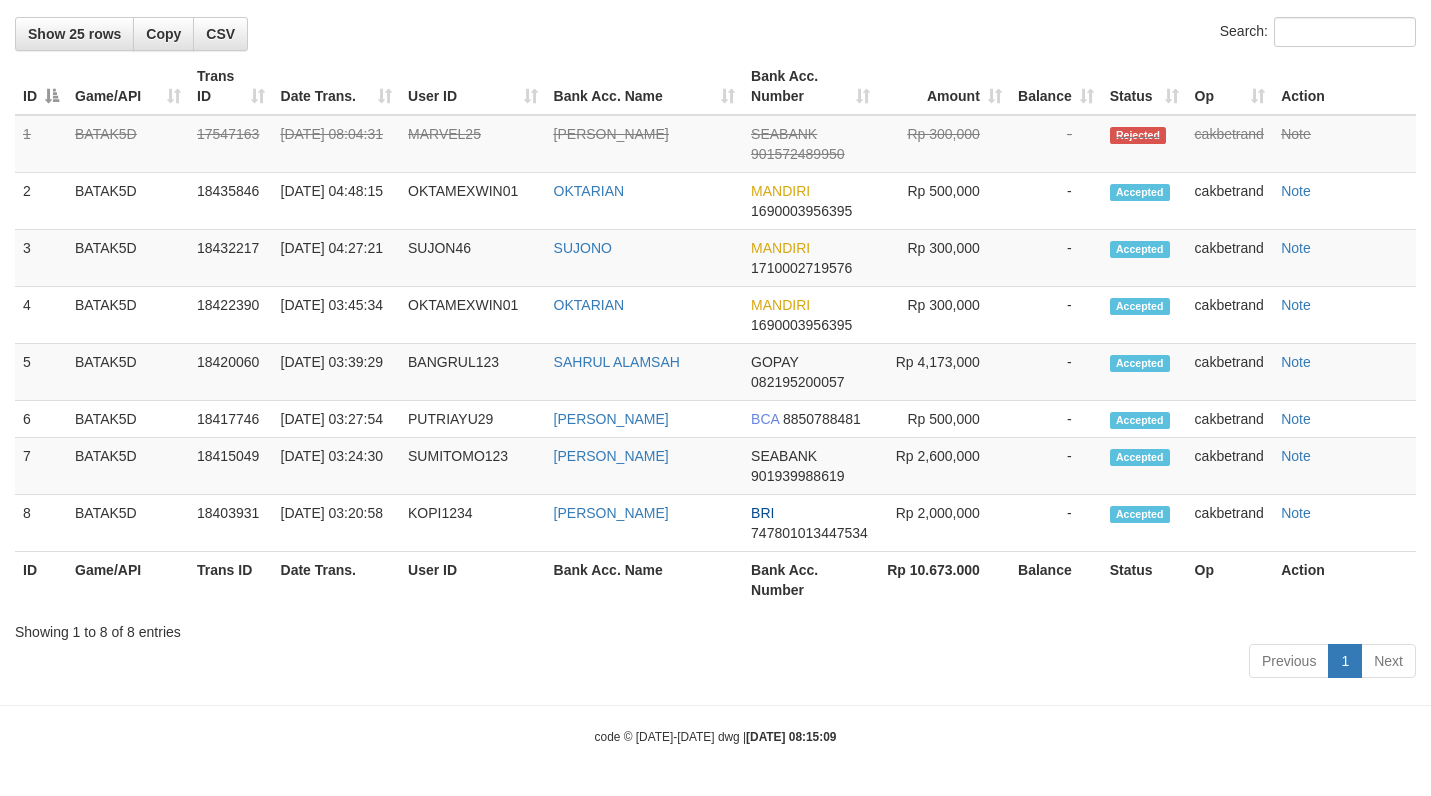 scroll, scrollTop: 973, scrollLeft: 0, axis: vertical 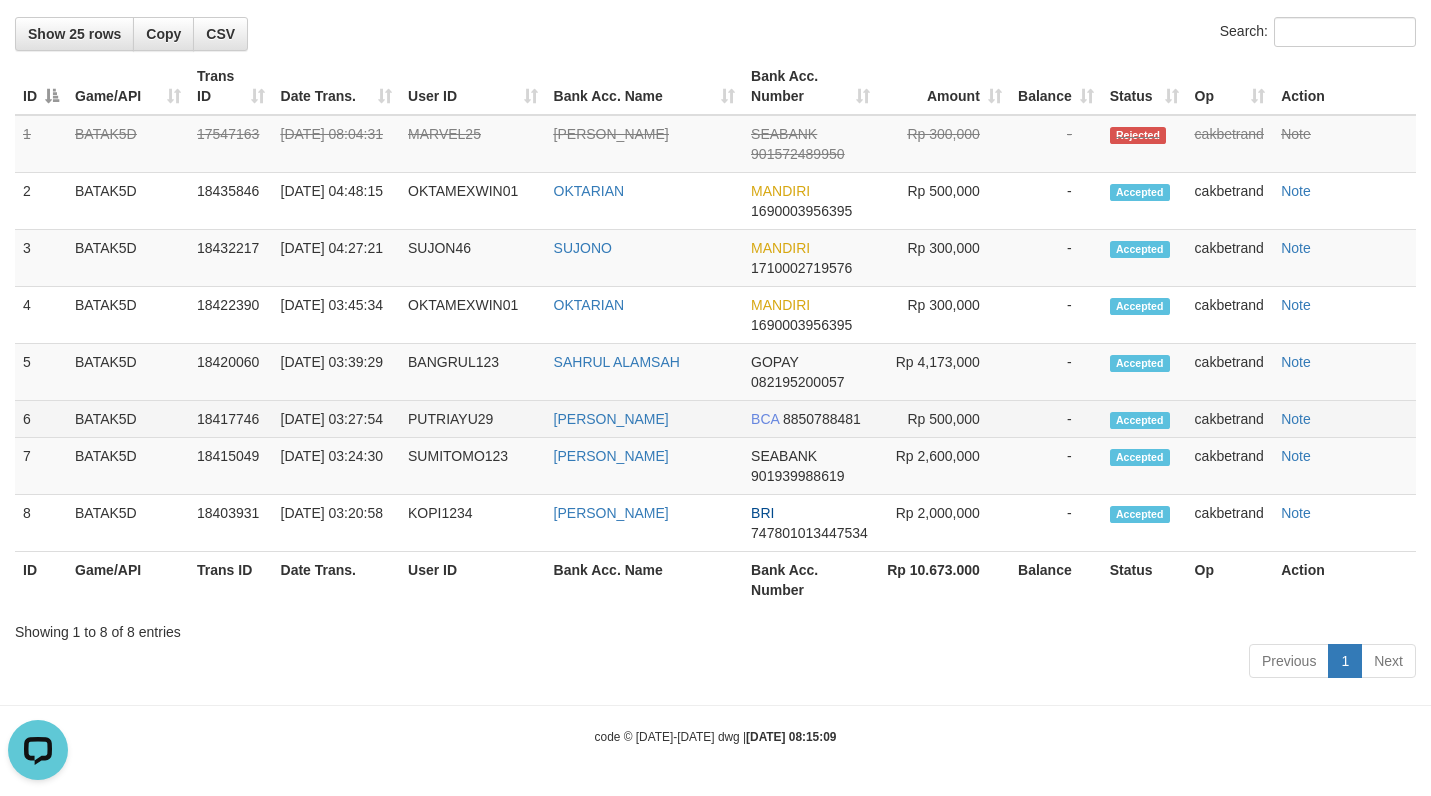 click on "PUTRIAYU29" at bounding box center [473, 419] 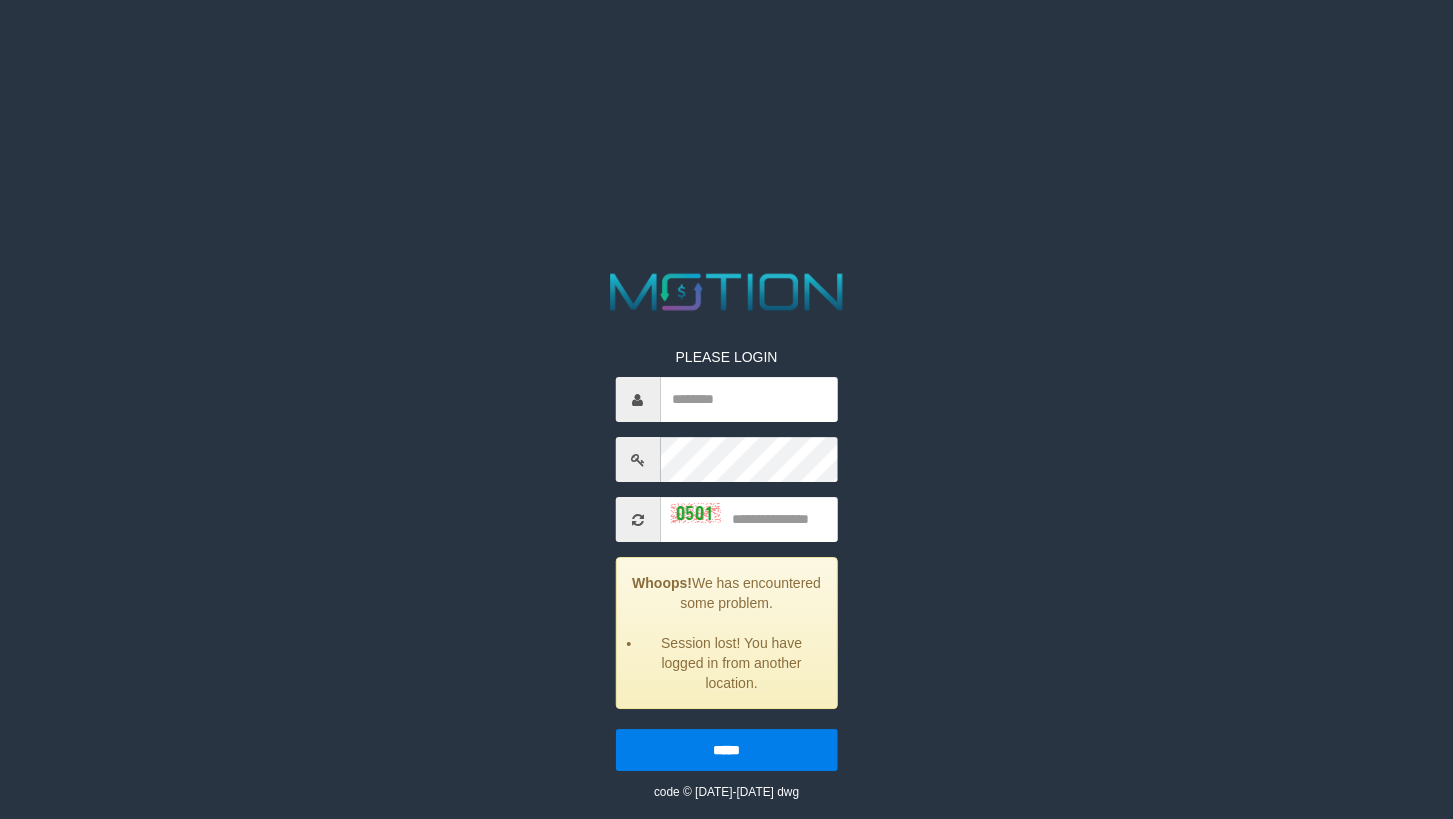scroll, scrollTop: 0, scrollLeft: 0, axis: both 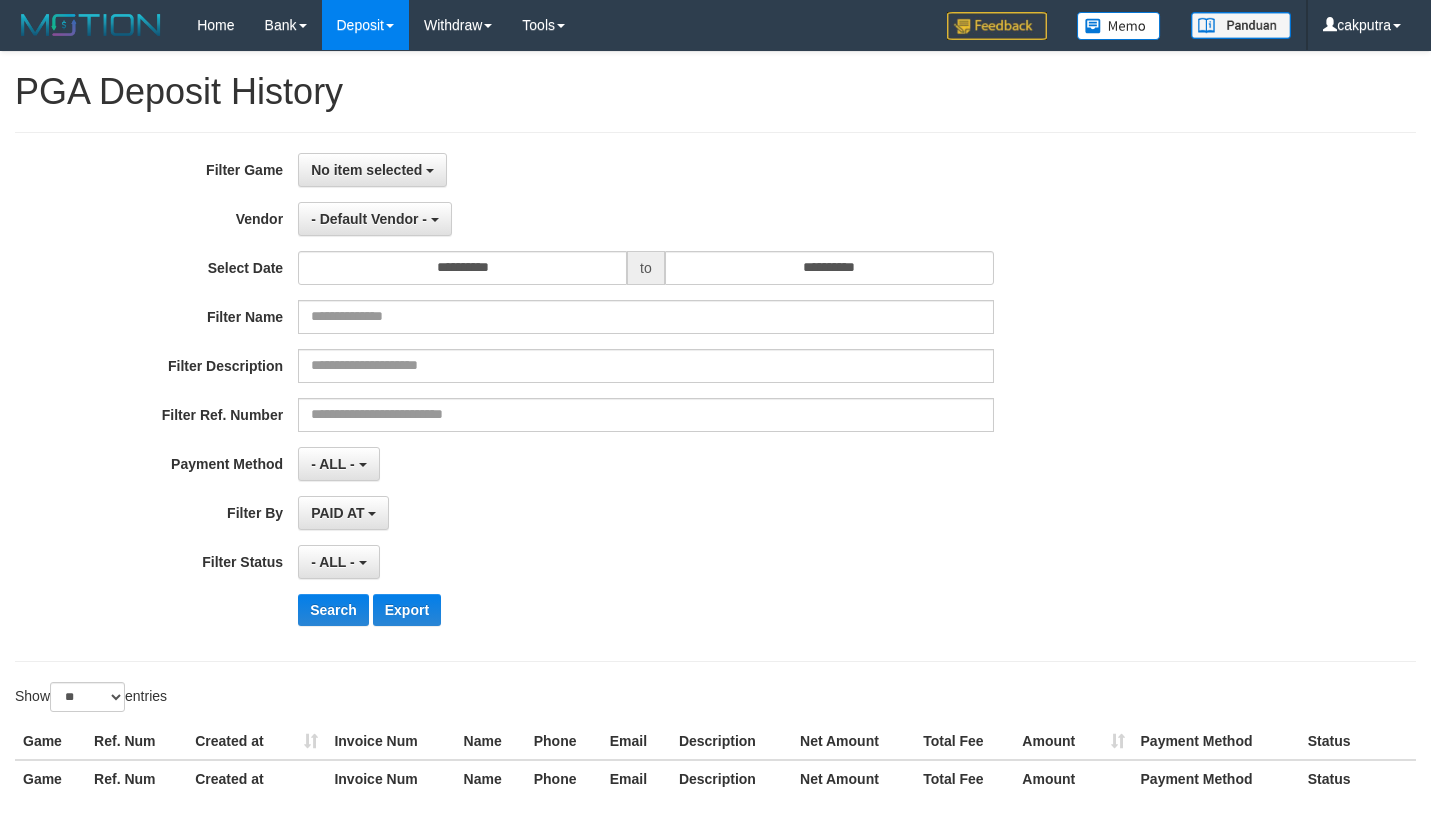 select 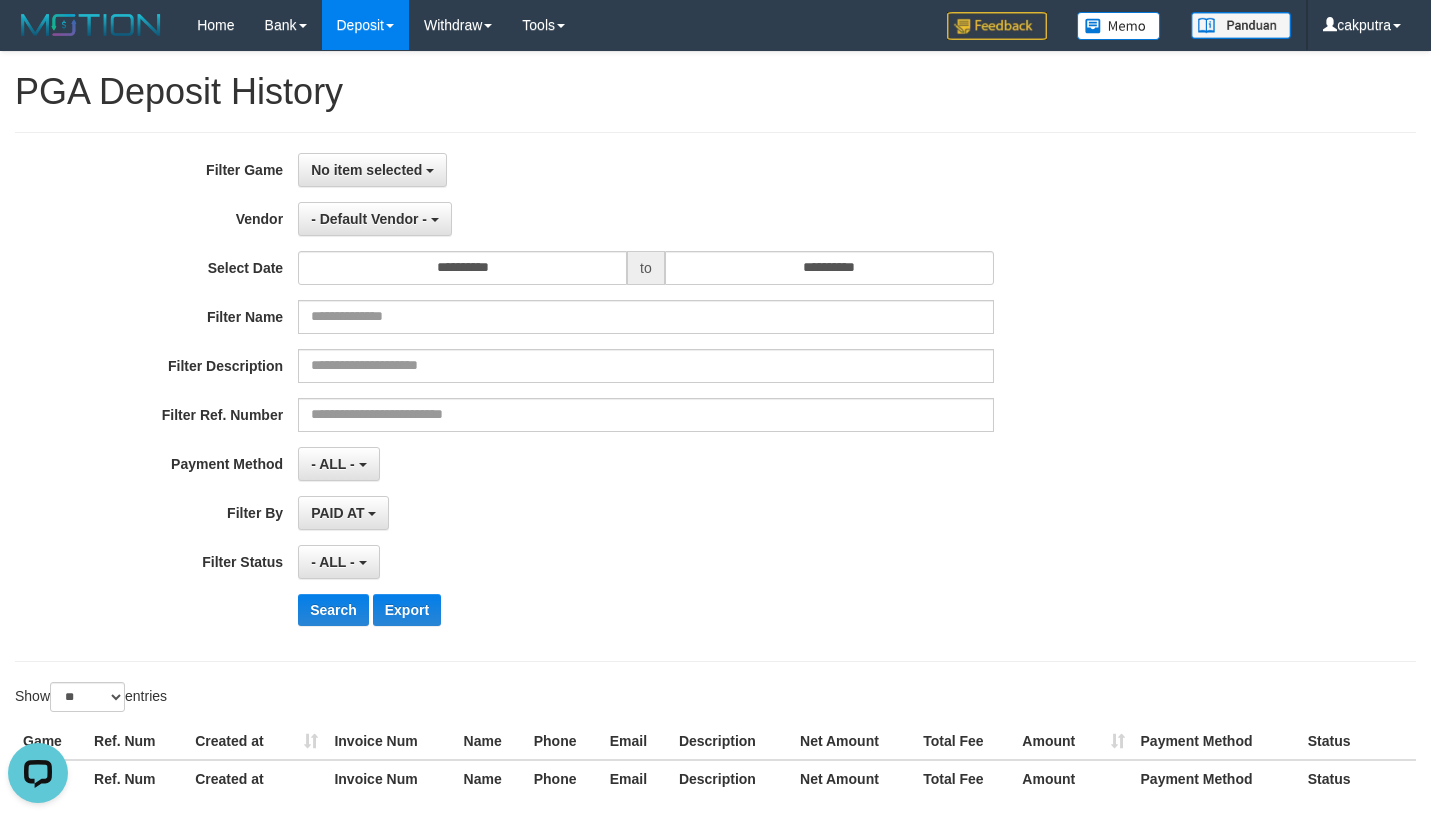 scroll, scrollTop: 0, scrollLeft: 0, axis: both 